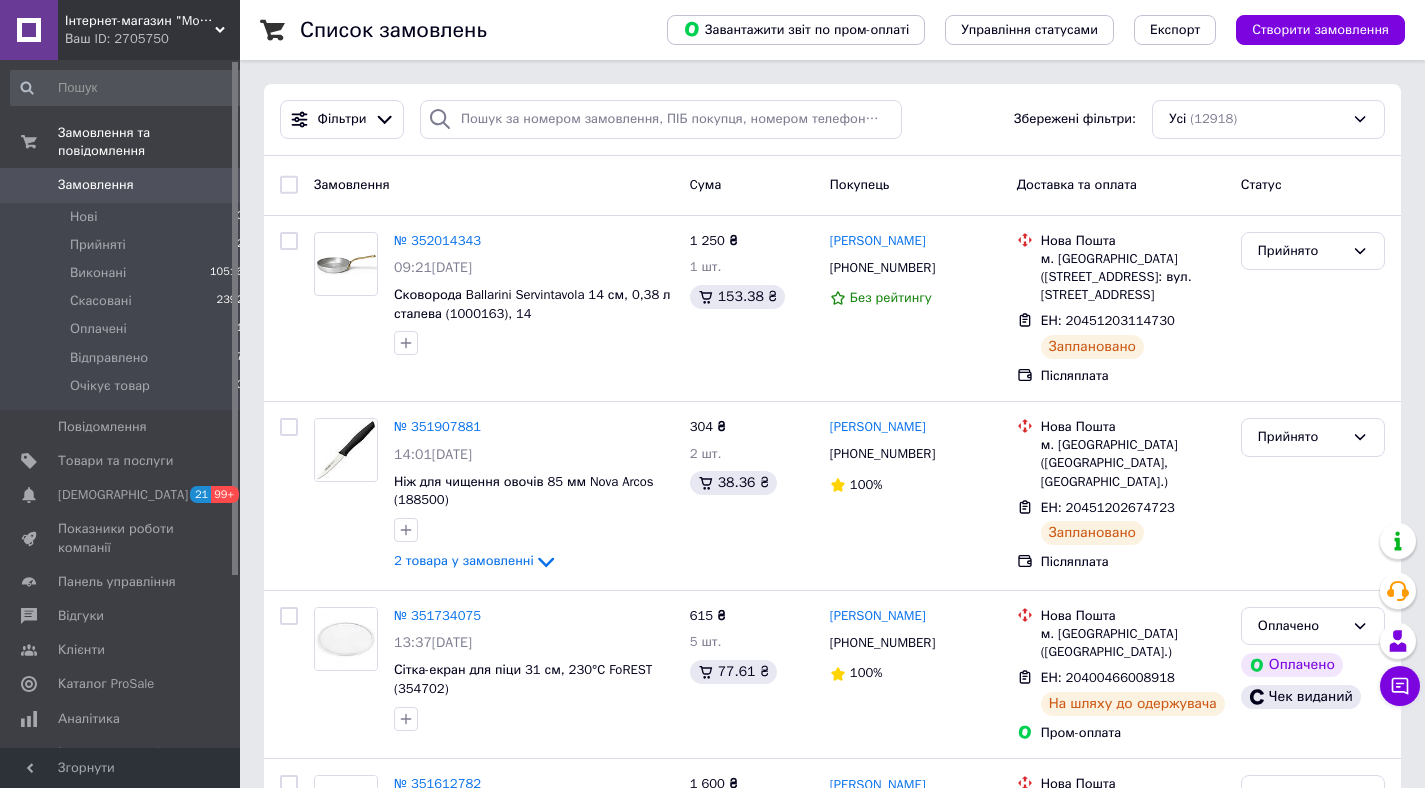 scroll, scrollTop: 0, scrollLeft: 0, axis: both 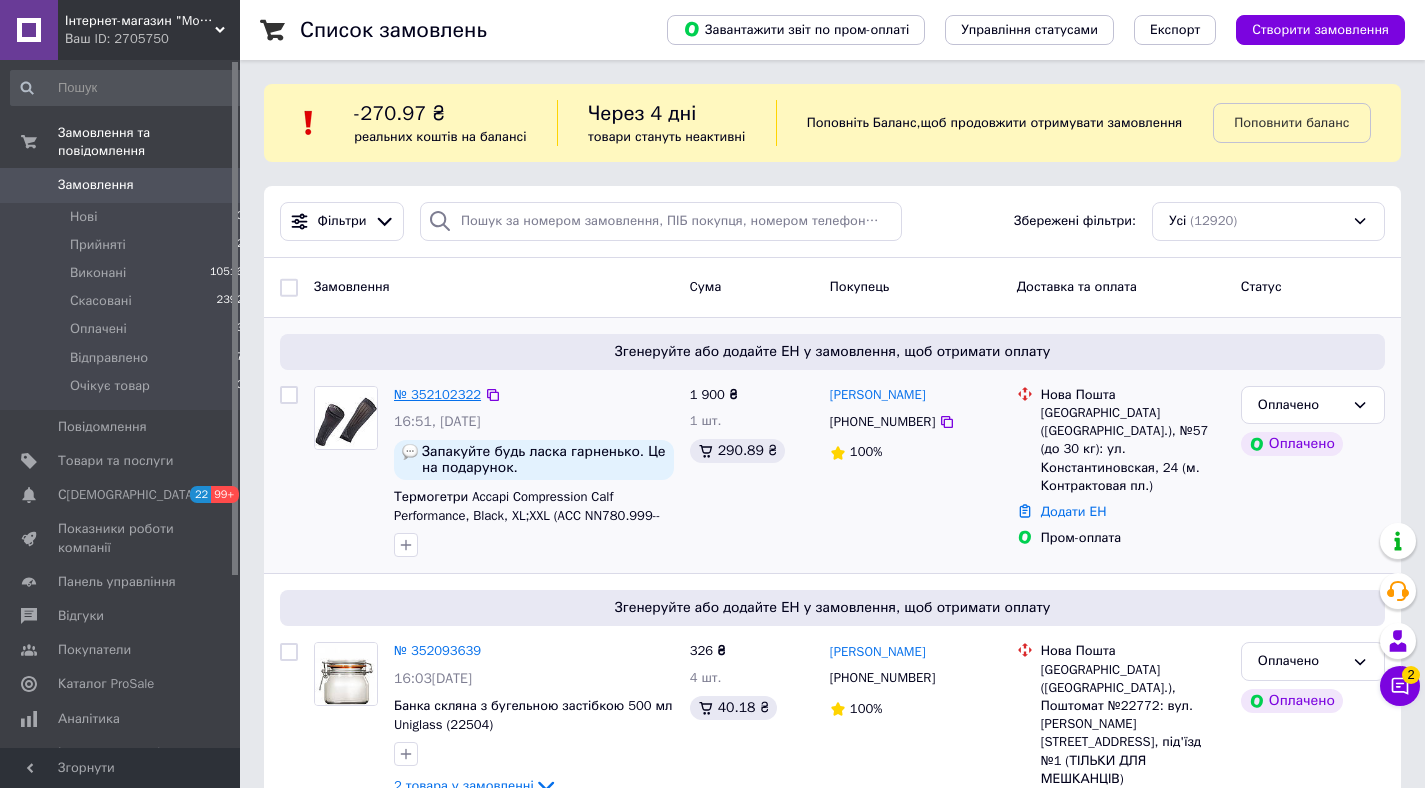 click on "№ 352102322" at bounding box center (437, 394) 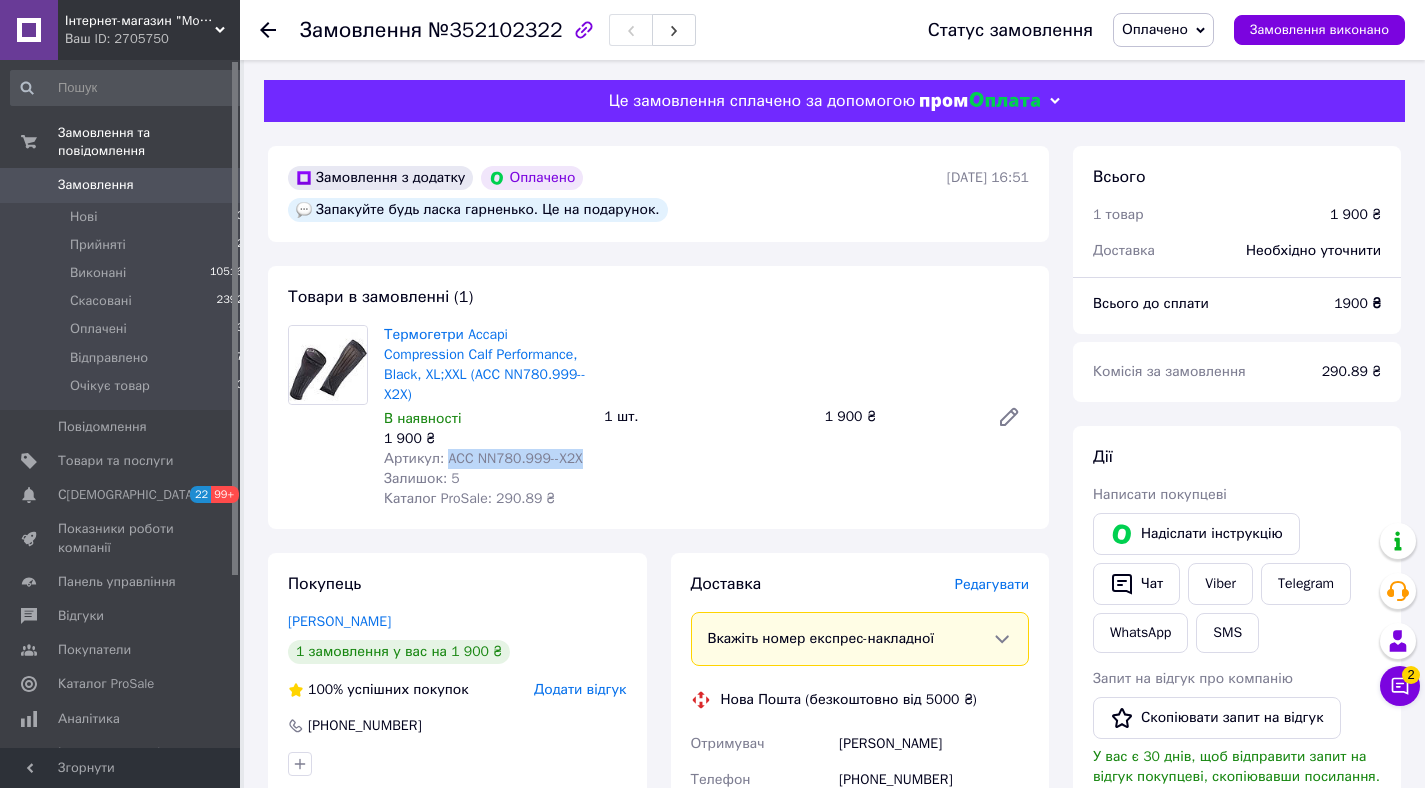 drag, startPoint x: 450, startPoint y: 459, endPoint x: 438, endPoint y: 482, distance: 25.942244 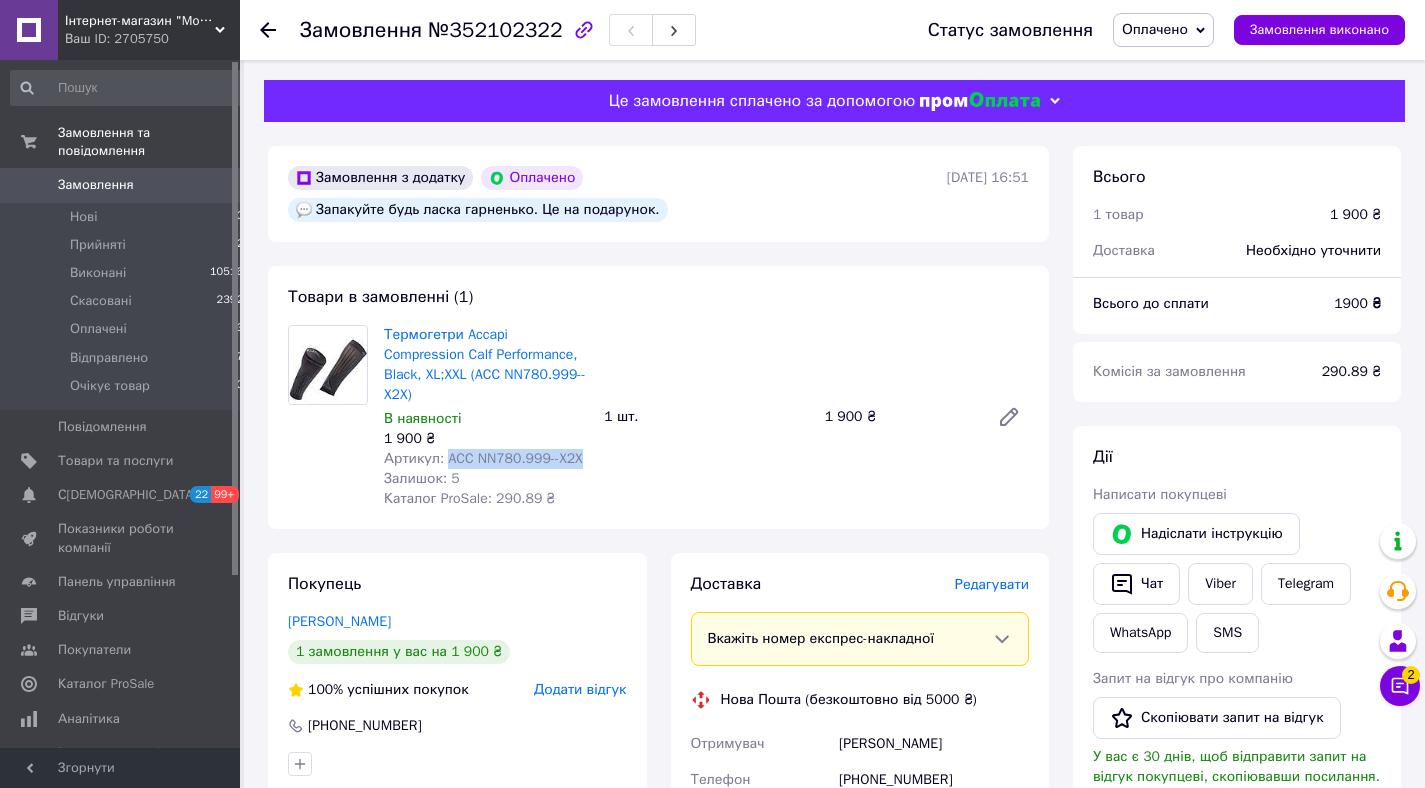 click on "Артикул: ACC NN780.999--X2X" at bounding box center (486, 459) 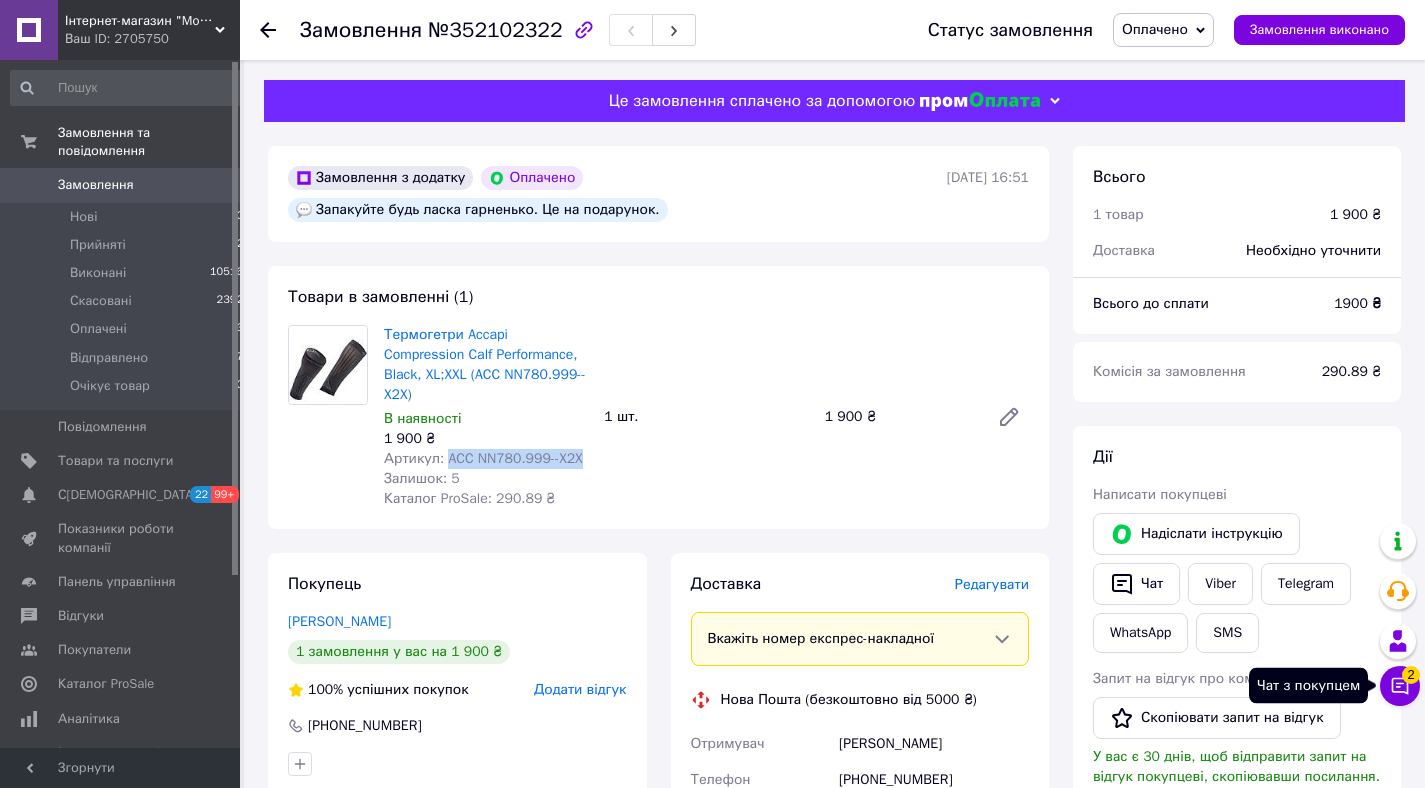 click on "2" at bounding box center [1411, 675] 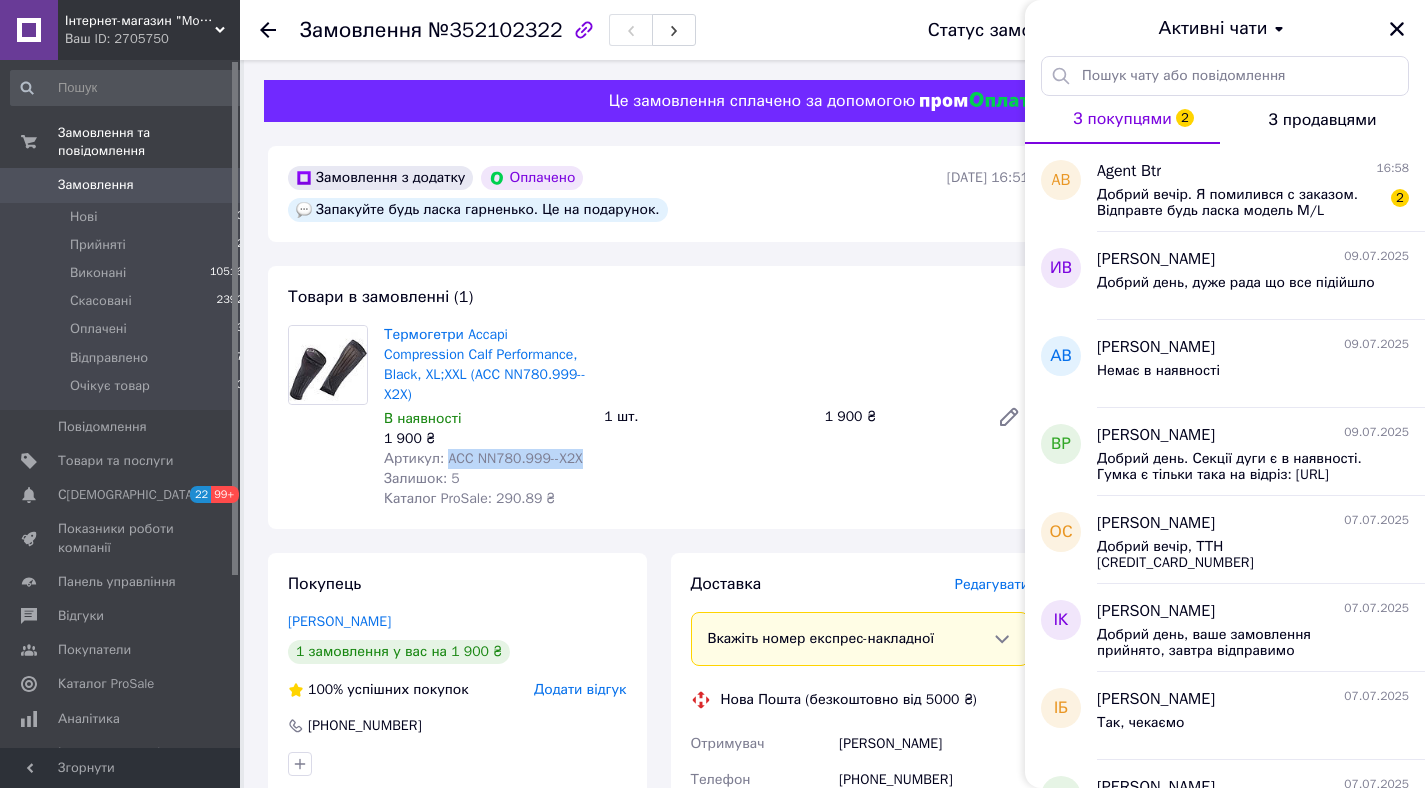 click on "Термогетри Accapi Compression Calf Performance, Black, XL;XXL (ACC NN780.999--X2X) В наявності 1 900 ₴ Артикул: ACC NN780.999--X2X Залишок: 5 Каталог ProSale: 290.89 ₴  1 шт. 1 900 ₴" at bounding box center (706, 417) 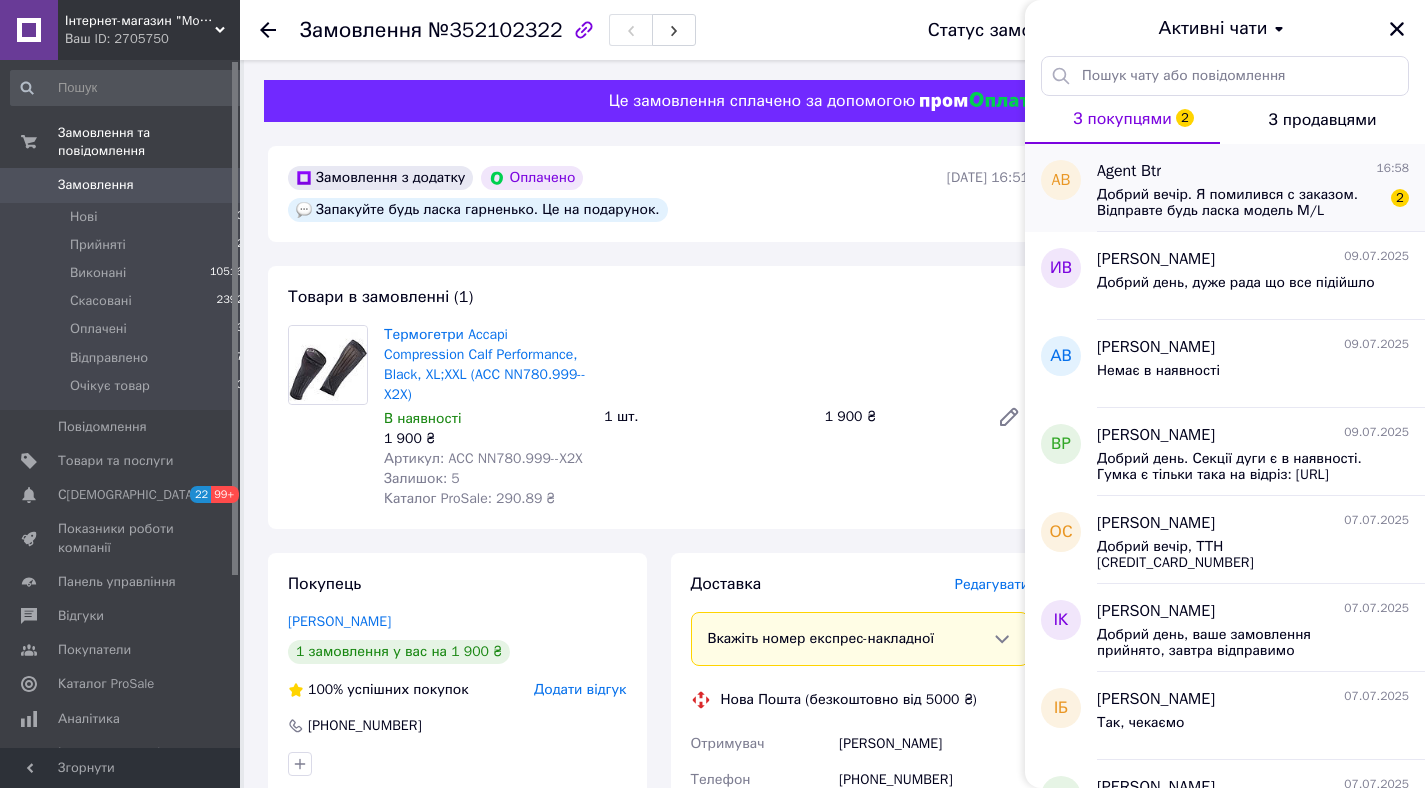 click on "Добрий вечір. Я помилився с заказом. Відправте будь ласка модель М/L" at bounding box center [1239, 203] 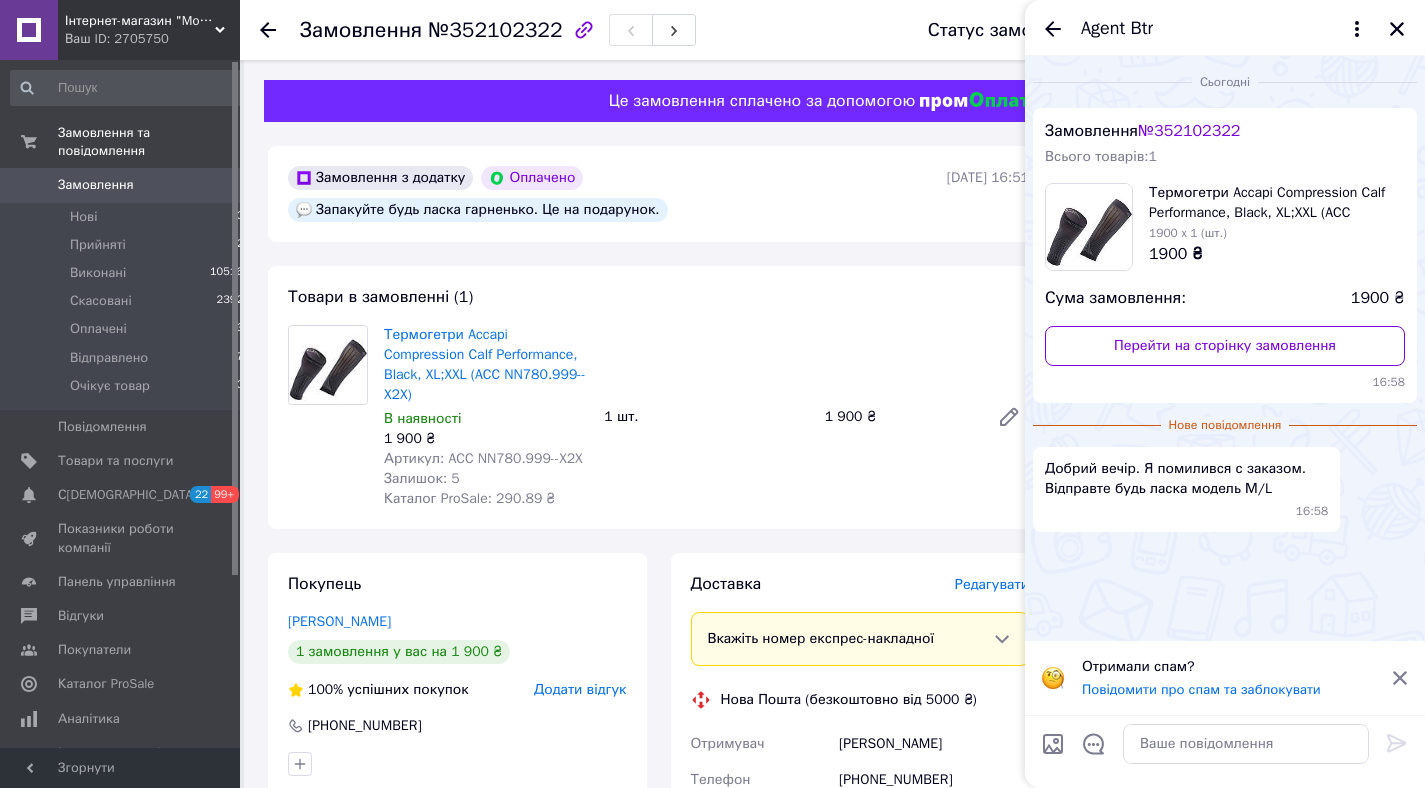 click on "Термогетри Accapi Compression Calf Performance, Black, XL;XXL (ACC NN780.999--X2X) В наявності 1 900 ₴ Артикул: ACC NN780.999--X2X Залишок: 5 Каталог ProSale: 290.89 ₴  1 шт. 1 900 ₴" at bounding box center (706, 417) 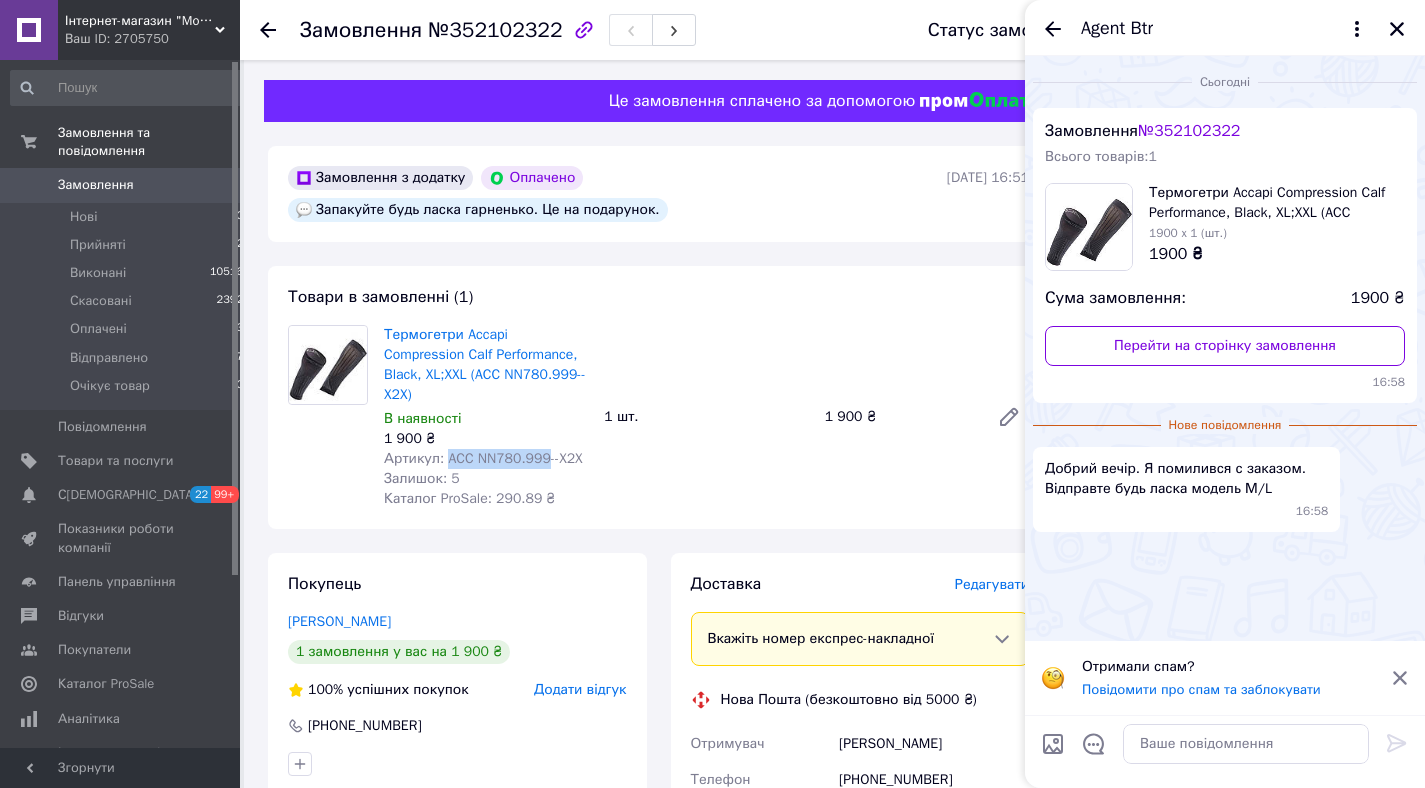 drag, startPoint x: 448, startPoint y: 460, endPoint x: 553, endPoint y: 468, distance: 105.30432 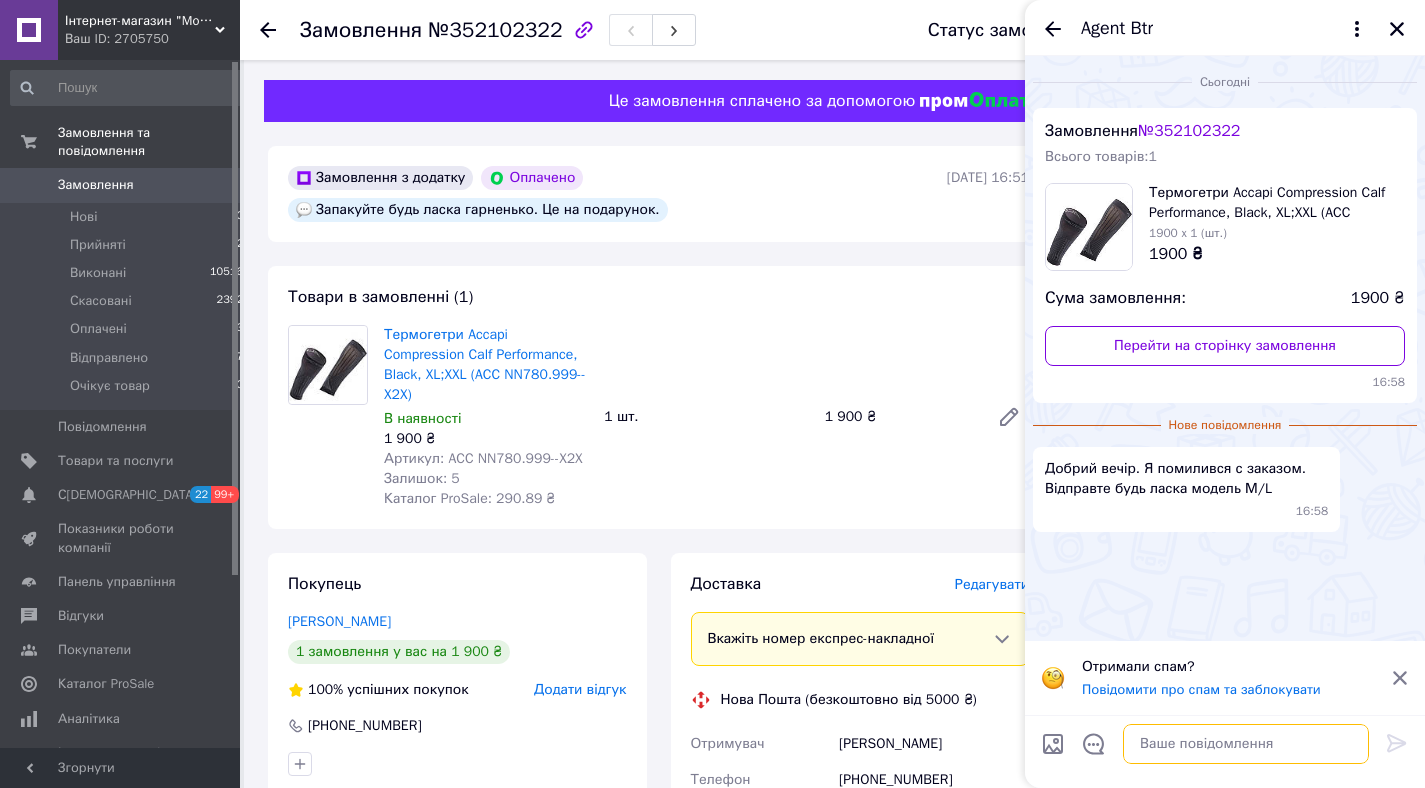 click at bounding box center (1246, 744) 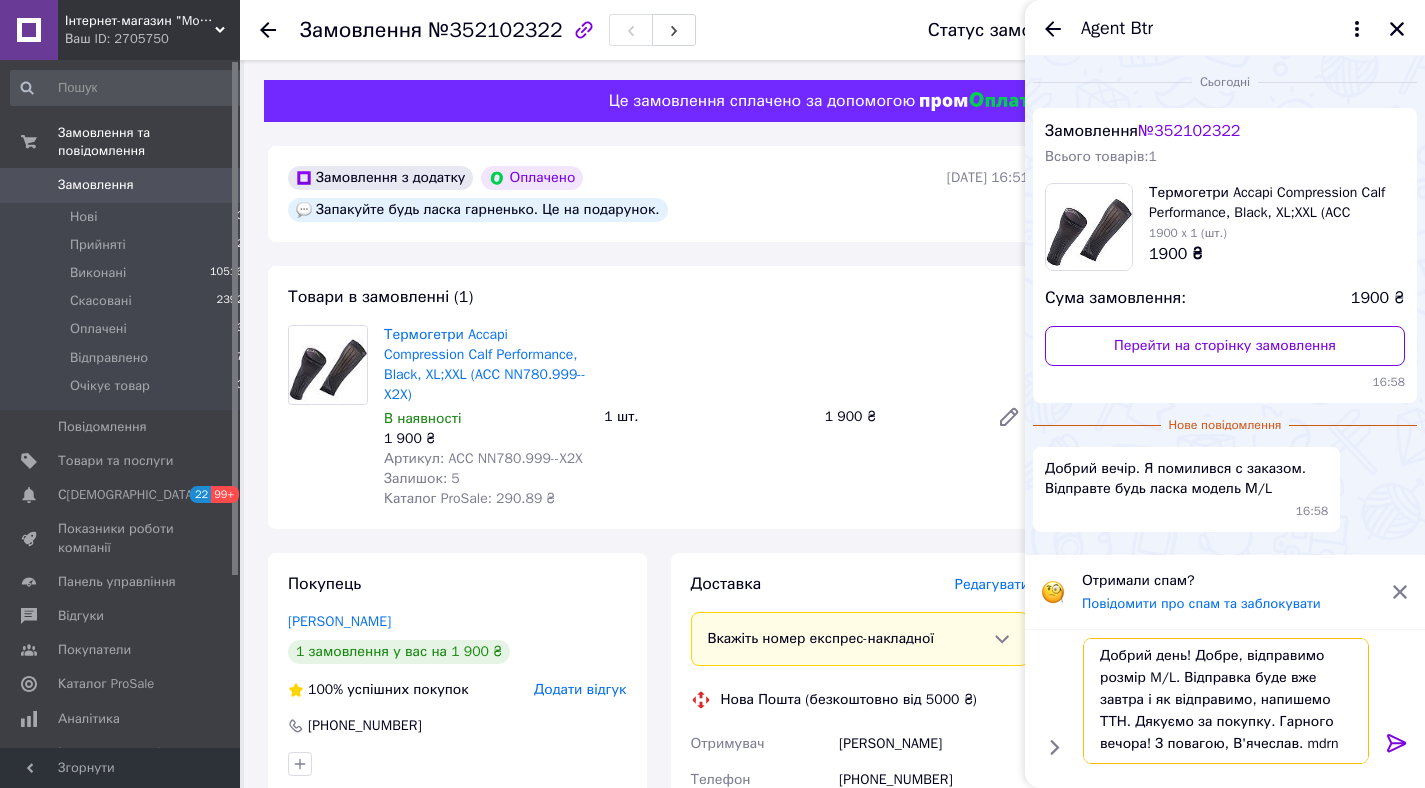 scroll, scrollTop: 14, scrollLeft: 0, axis: vertical 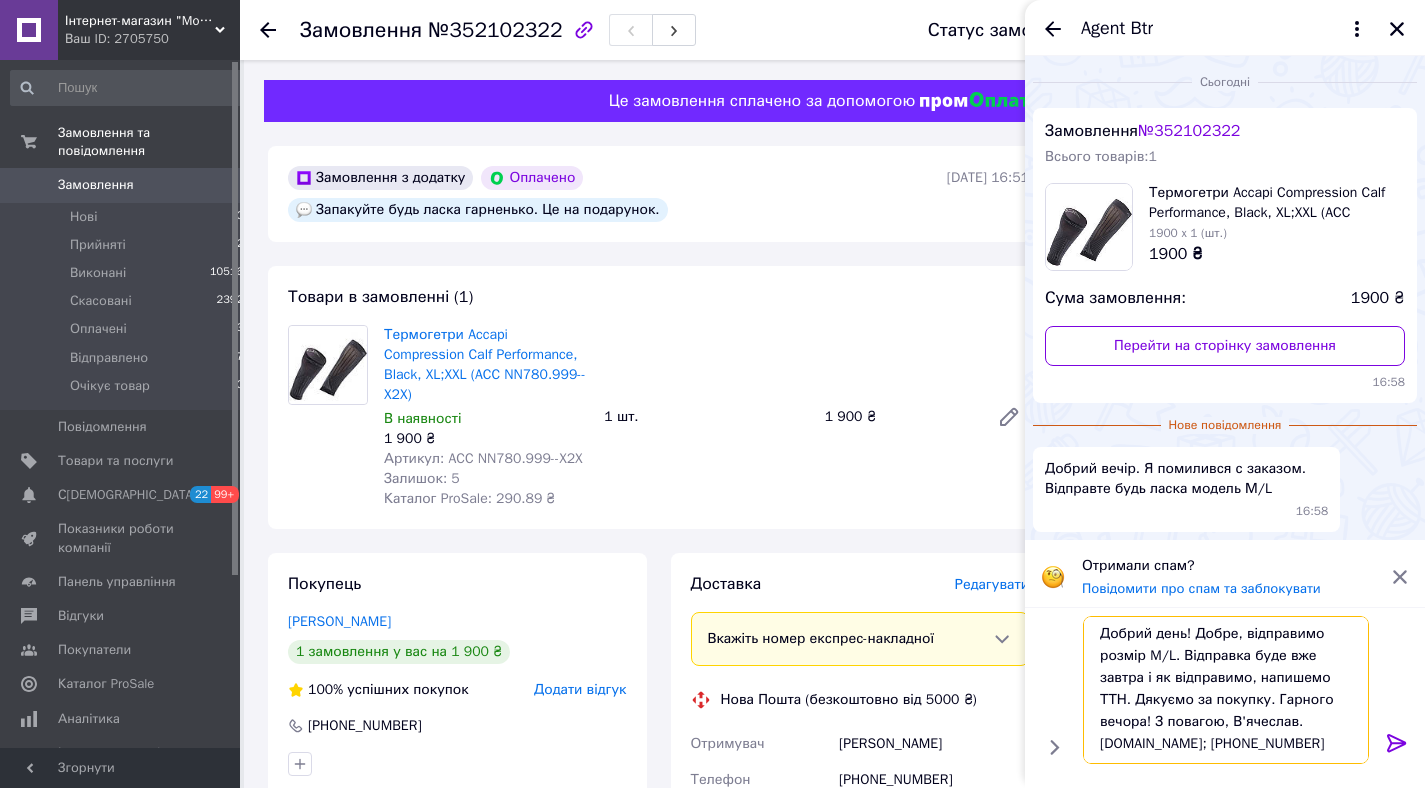 click on "Добрий день! Добре, відправимо розмір M/L. Відправка буде вже завтра і як відправимо, напишемо ТТН. Дякуємо за покупку. Гарного вечора! З повагою, В'ячеслав. mdrn.com.ua; +380503331757" at bounding box center [1226, 690] 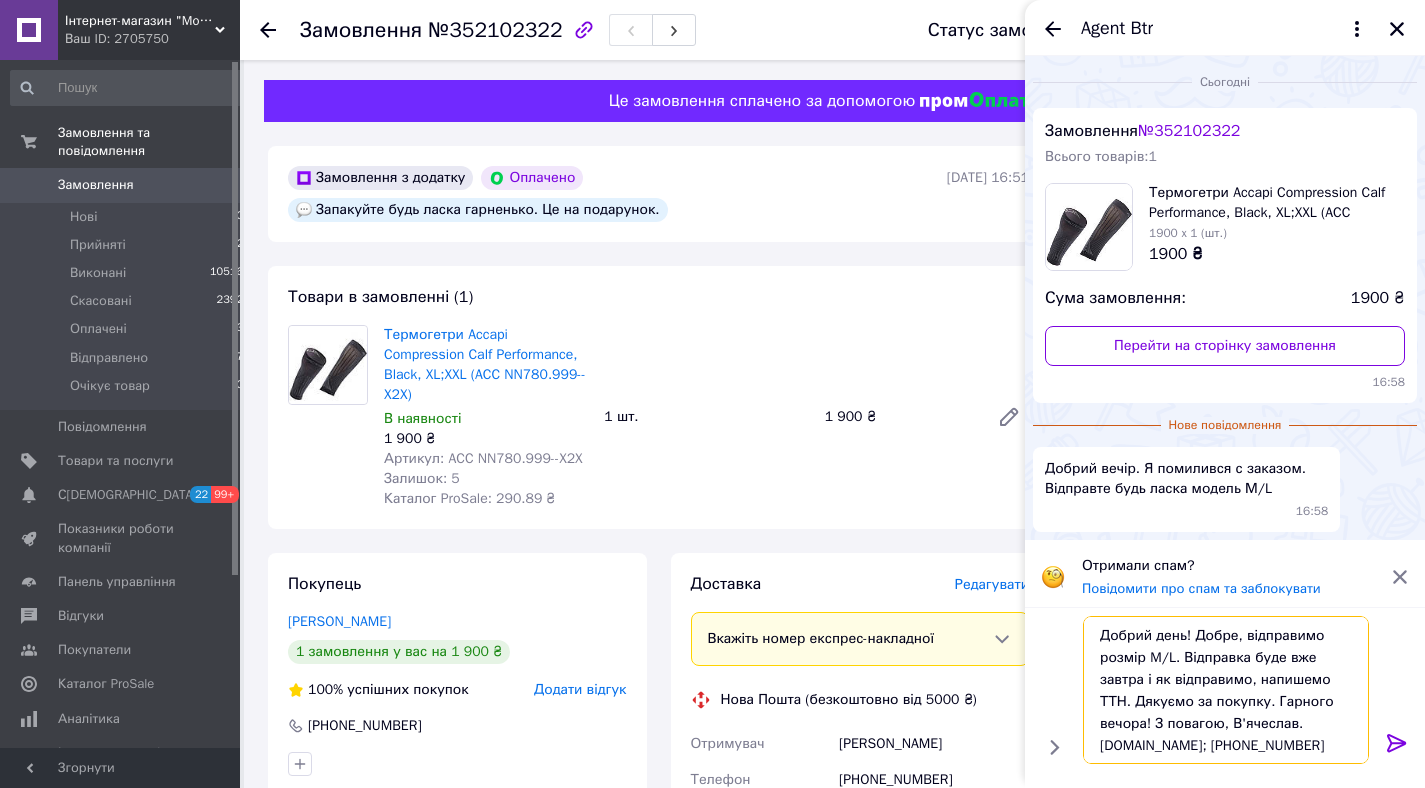 scroll, scrollTop: 24, scrollLeft: 0, axis: vertical 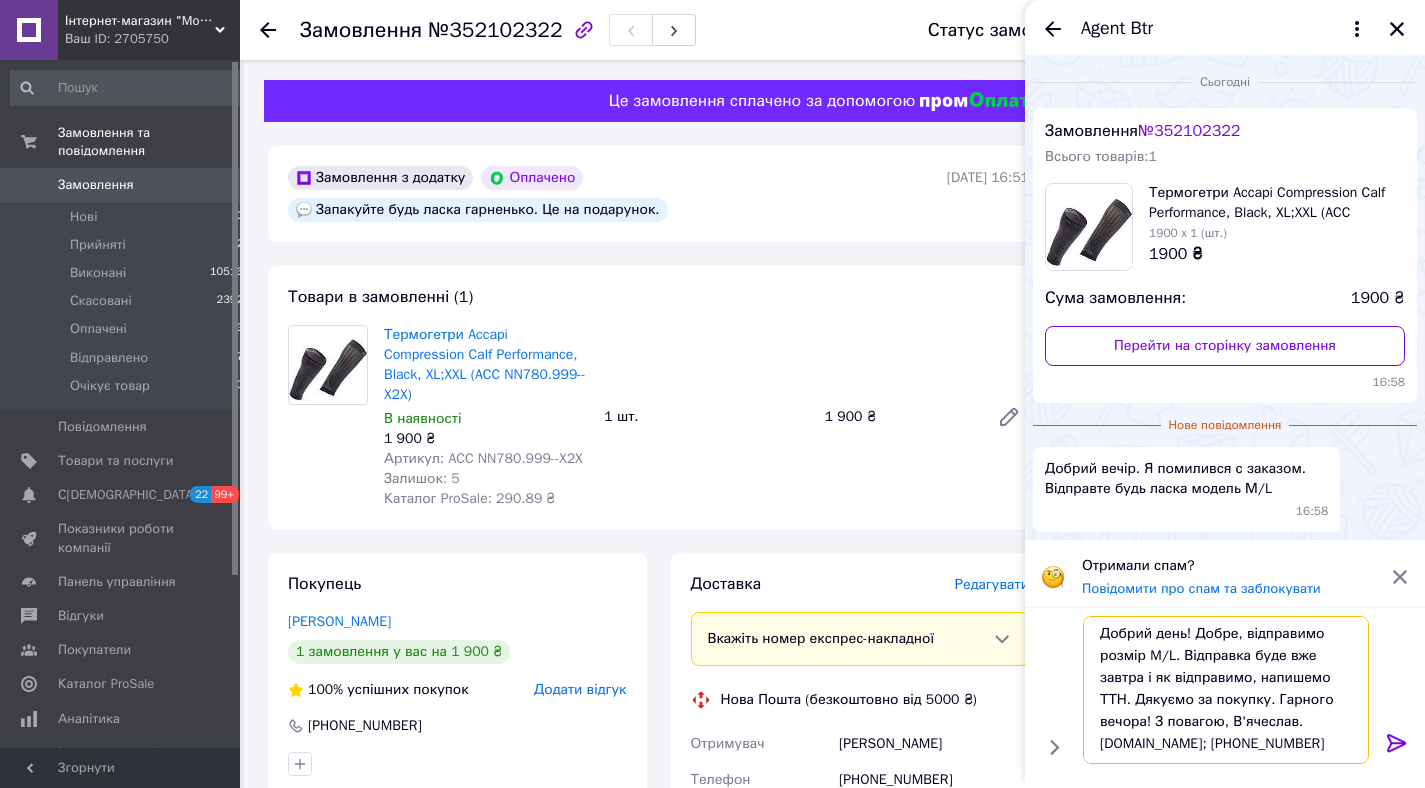 type on "Добрий день! Добре, відправимо розмір M/L. Відправка буде вже завтра і як відправимо, напишемо ТТН. Дякуємо за покупку. Гарного вечора! З повагою, В'ячеслав. mdrn.com.ua; +380503331757" 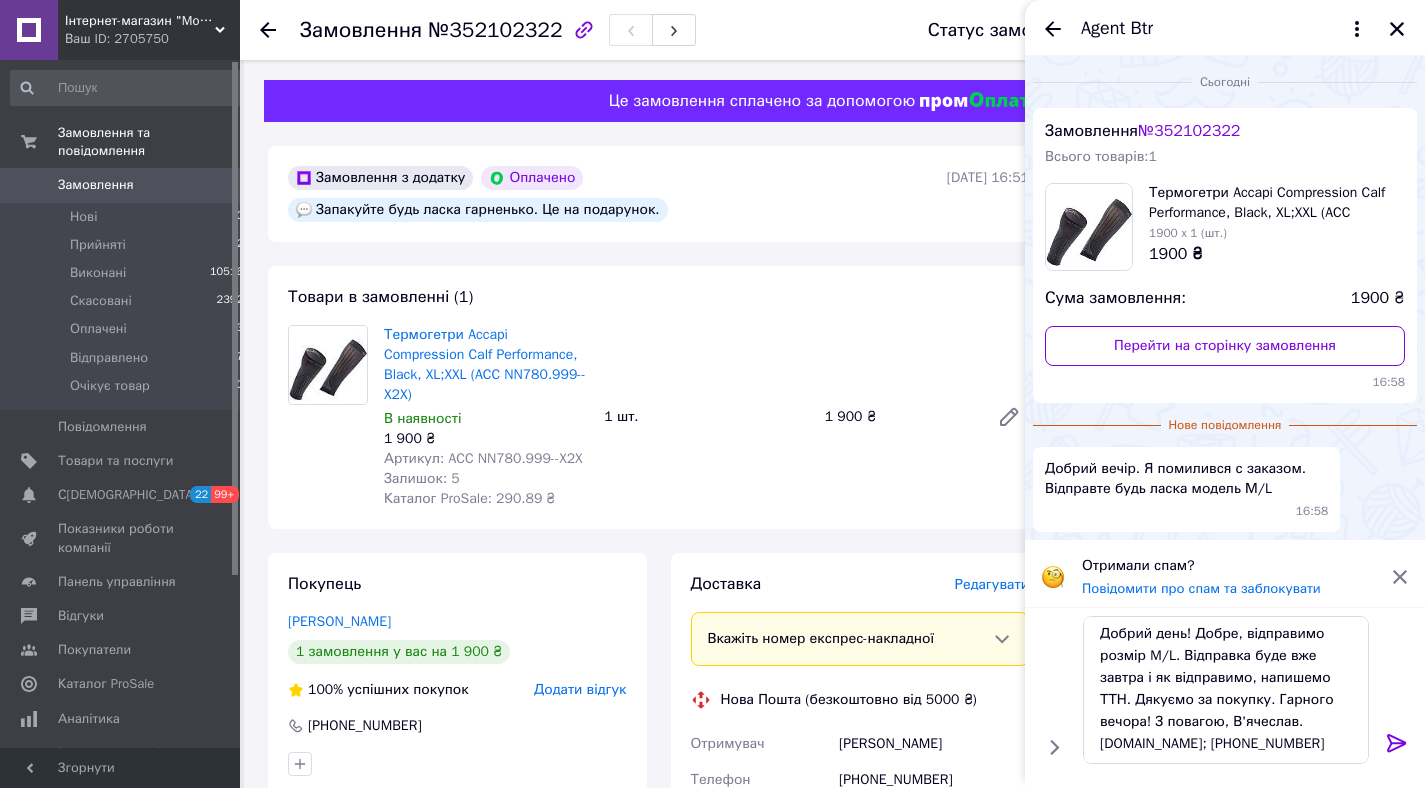 click 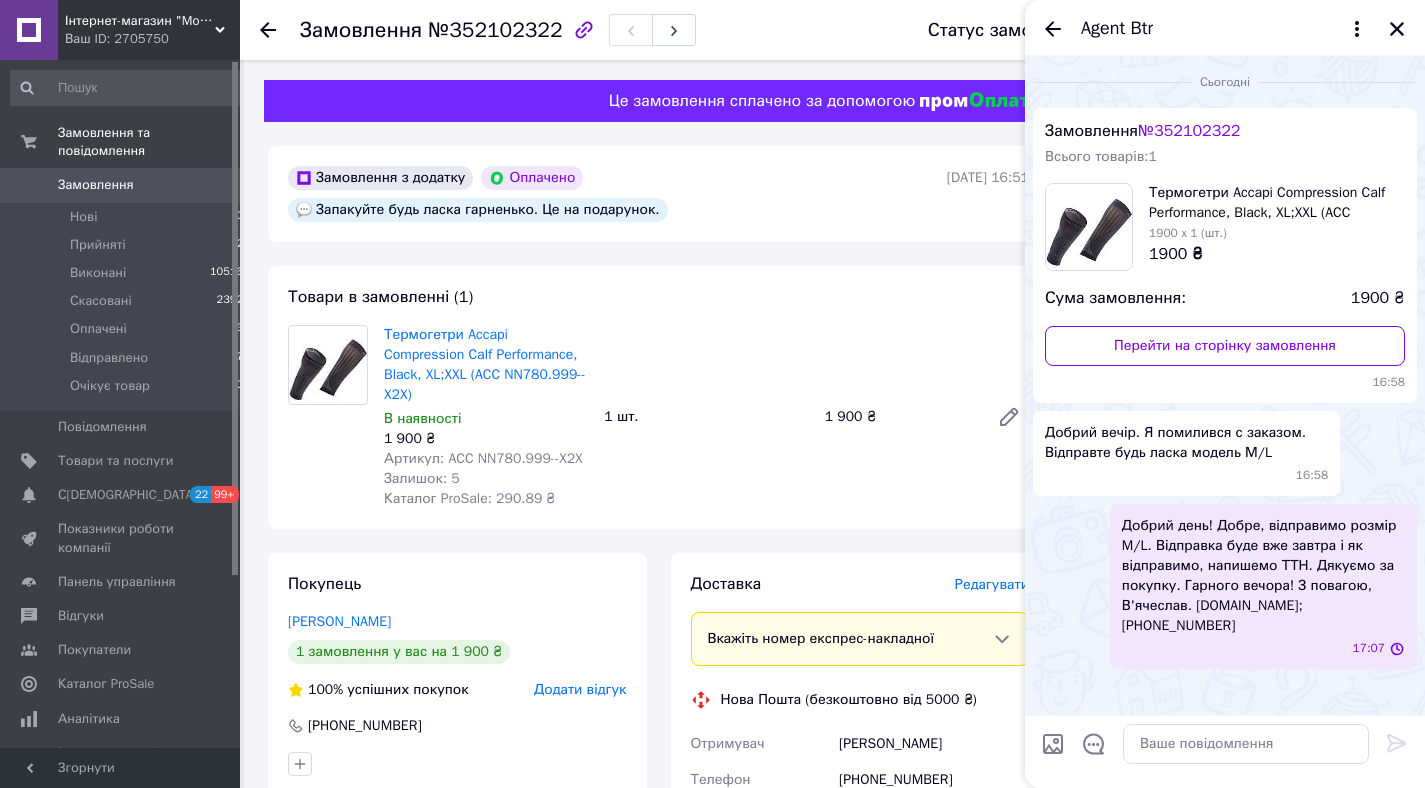 scroll, scrollTop: 0, scrollLeft: 0, axis: both 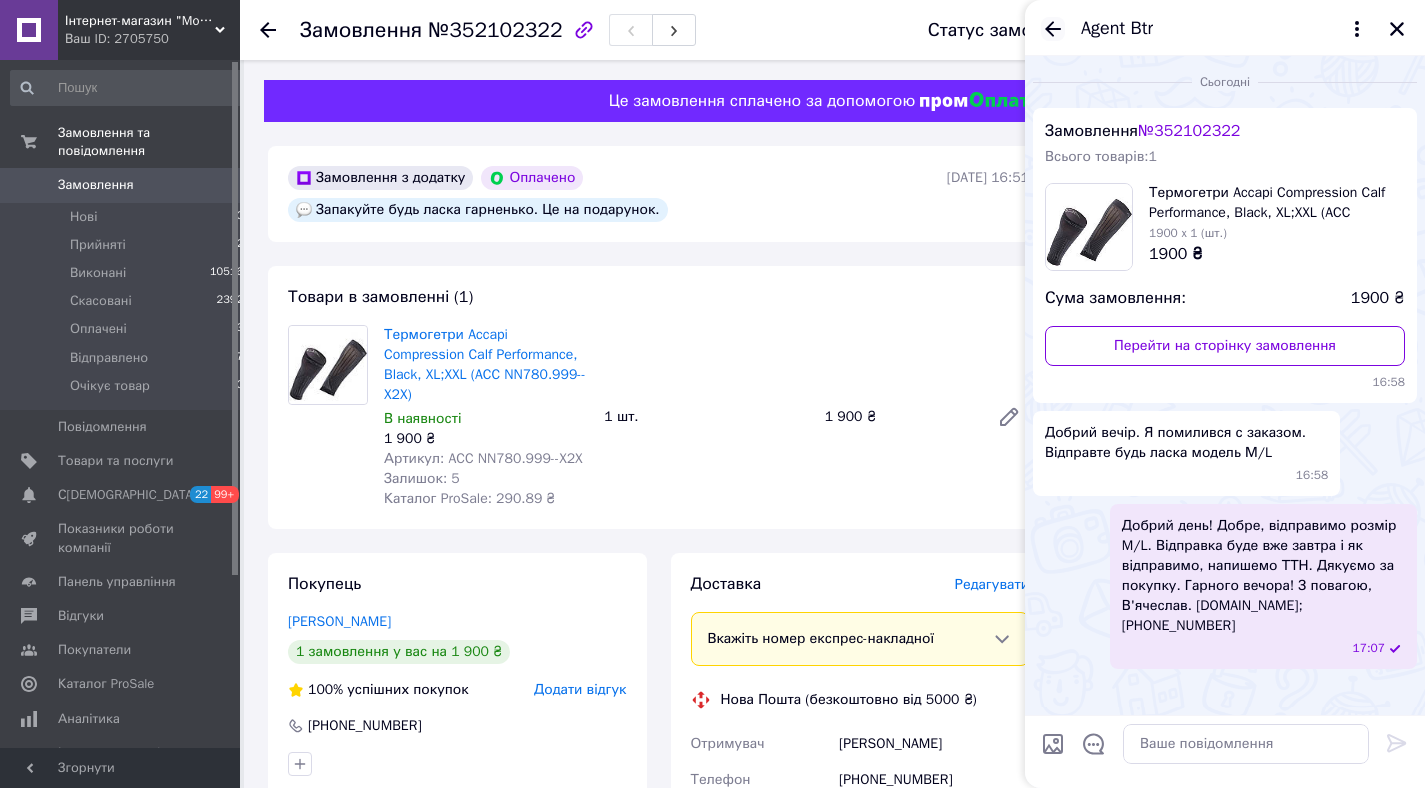 click 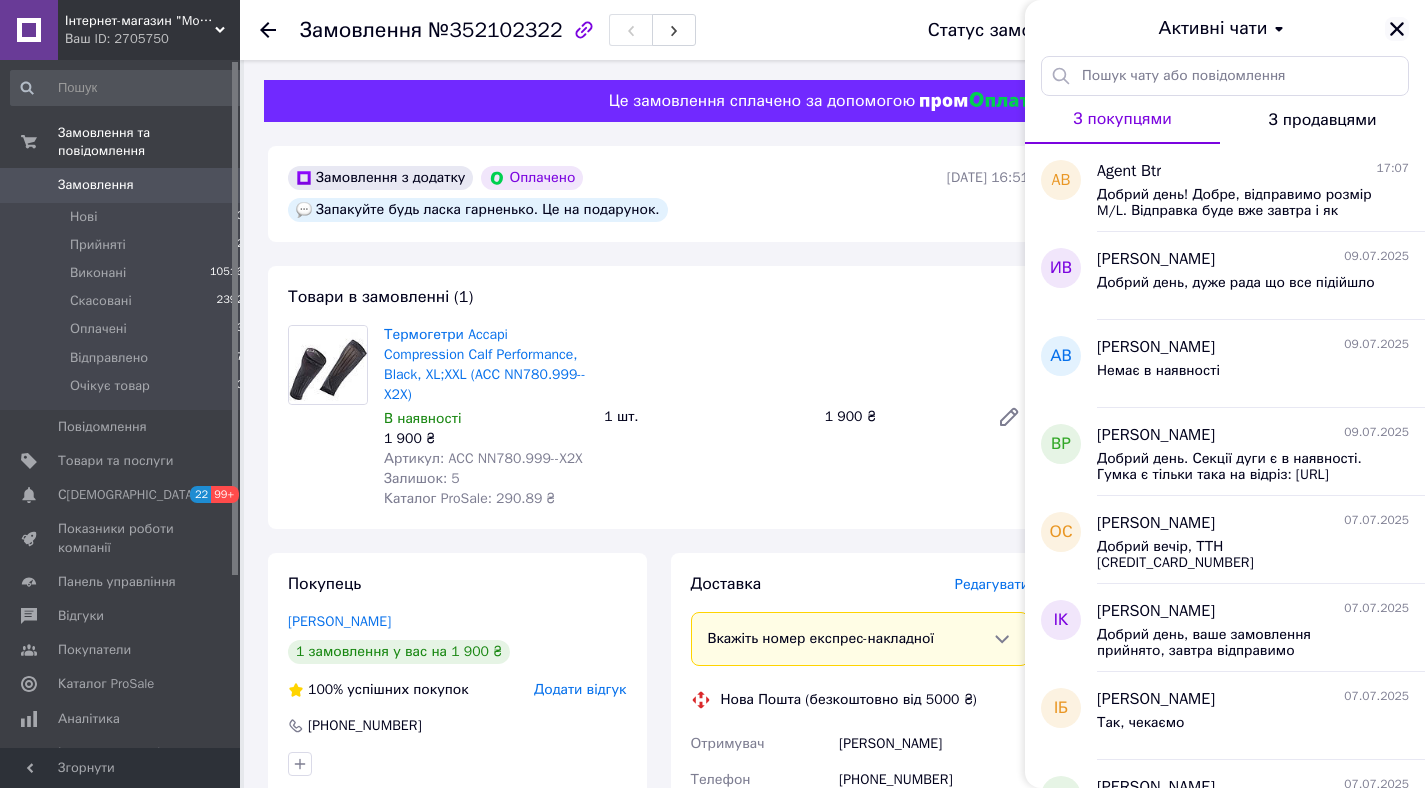 click 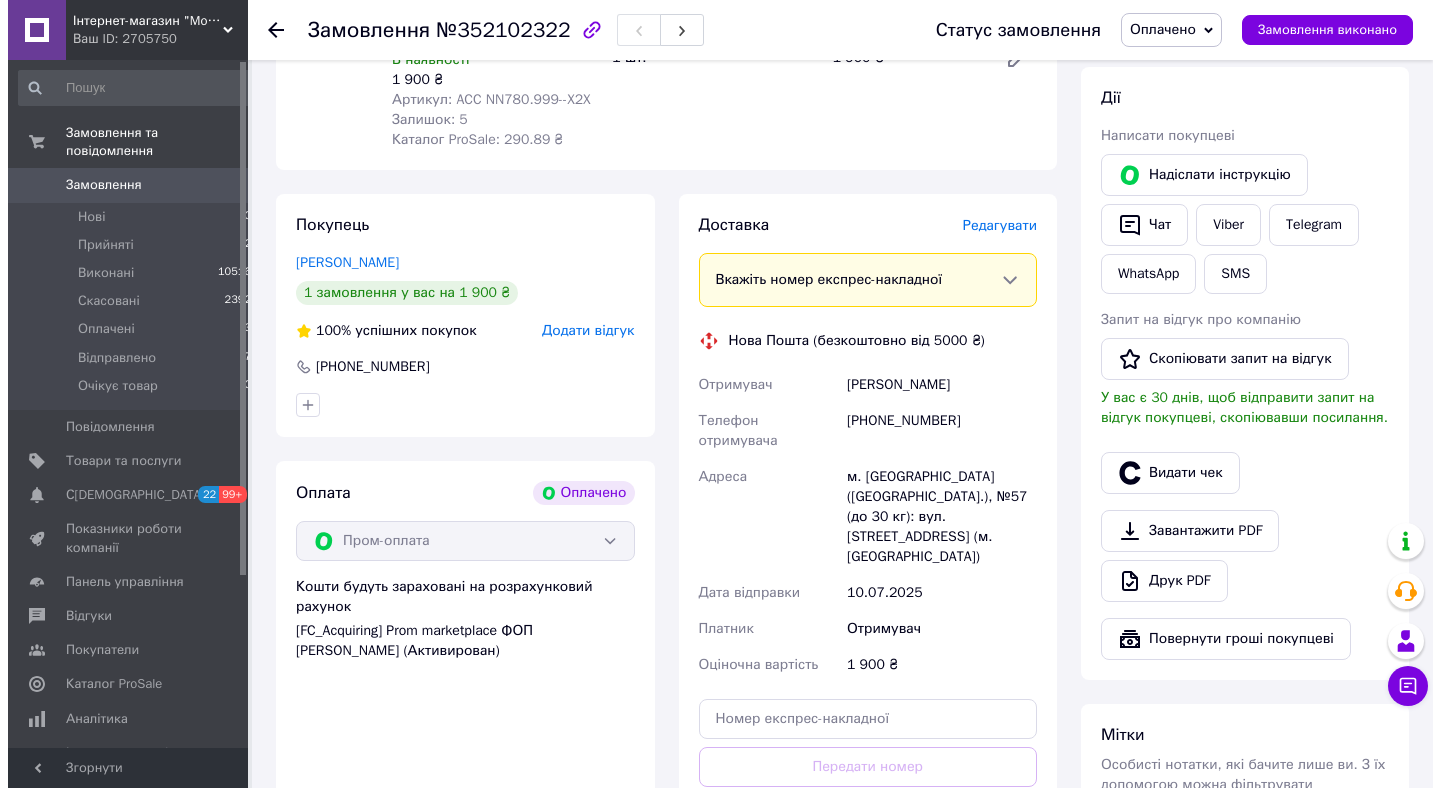 scroll, scrollTop: 362, scrollLeft: 0, axis: vertical 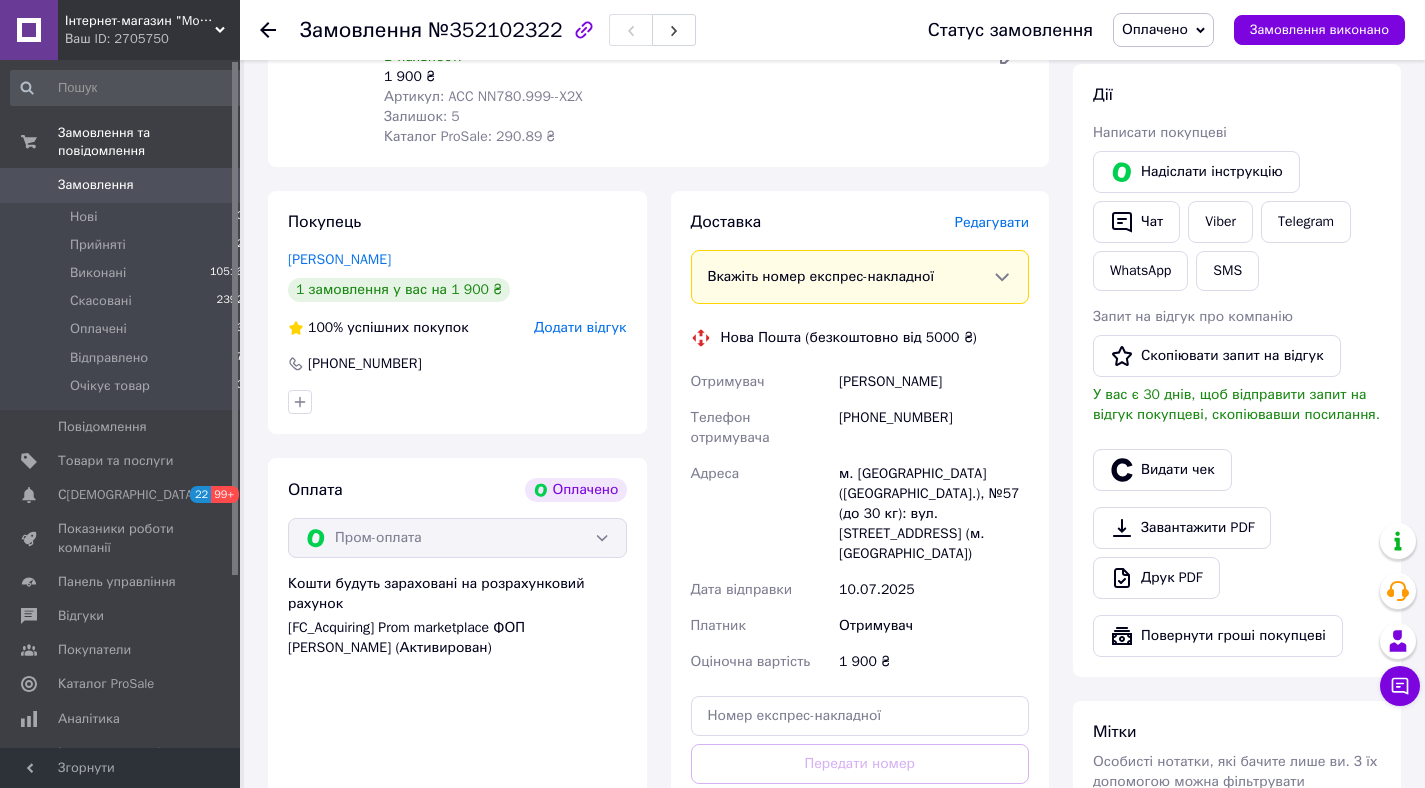 click on "Редагувати" at bounding box center (992, 222) 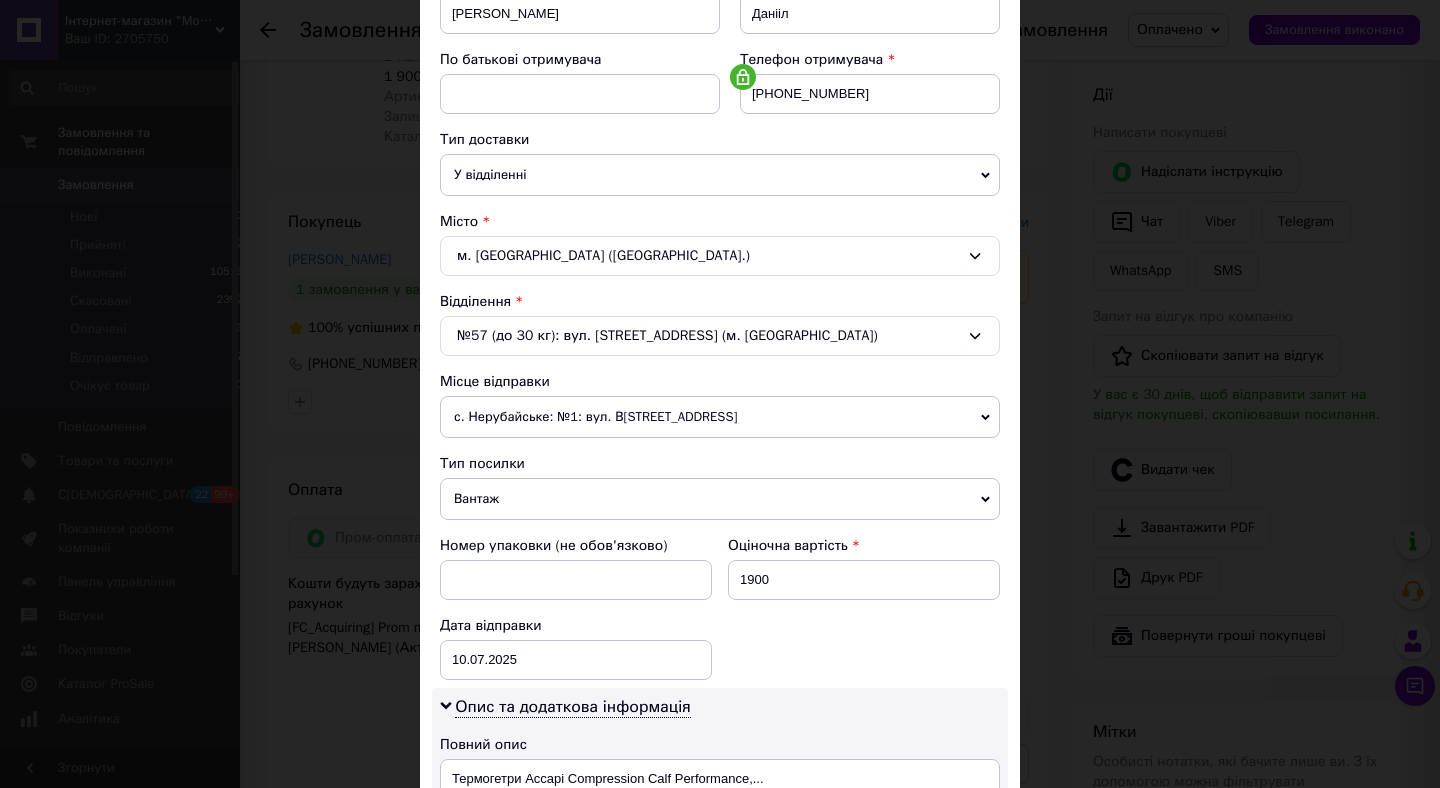 scroll, scrollTop: 423, scrollLeft: 0, axis: vertical 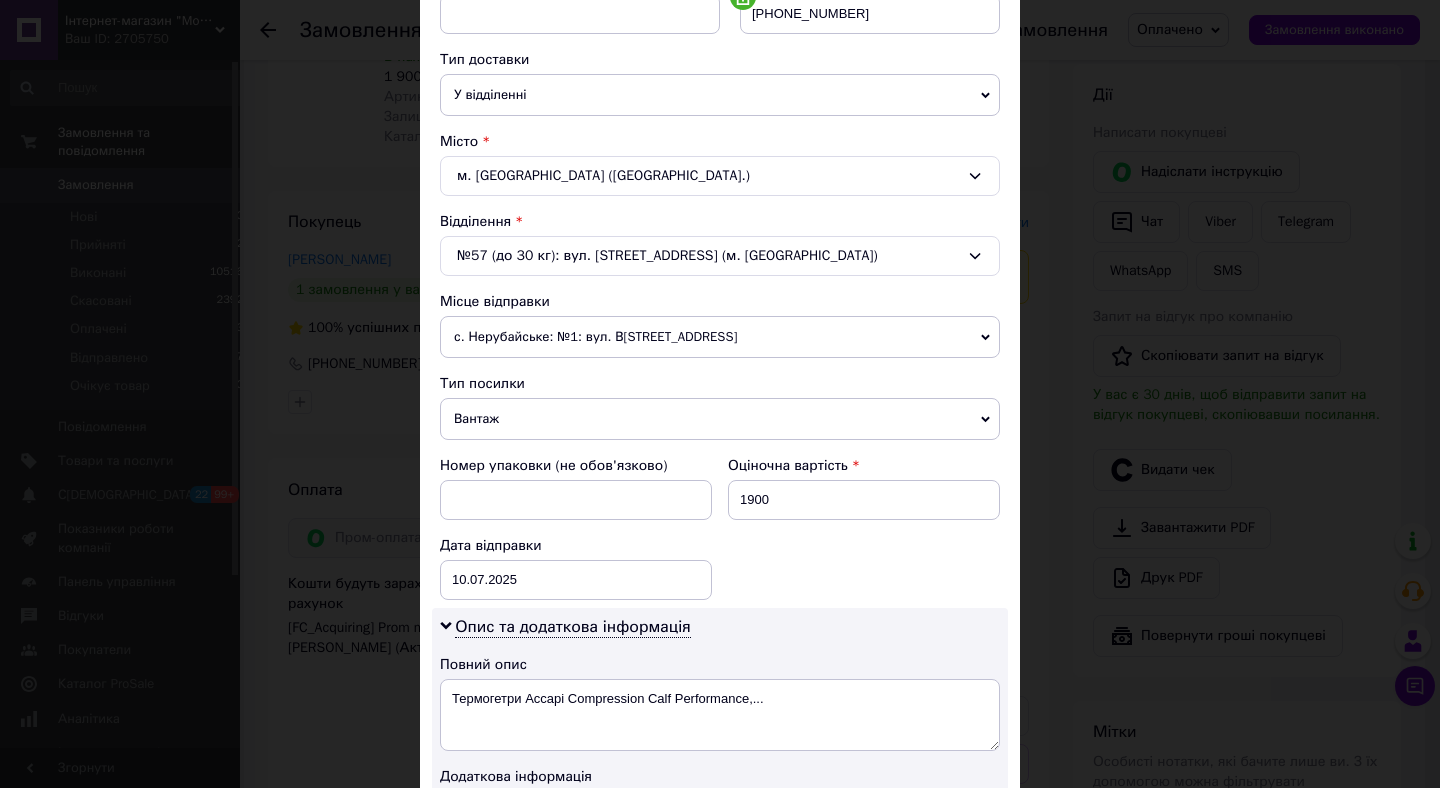 click on "с. Нерубайське: №1: вул. Вознесенська, 2-Б" at bounding box center [720, 337] 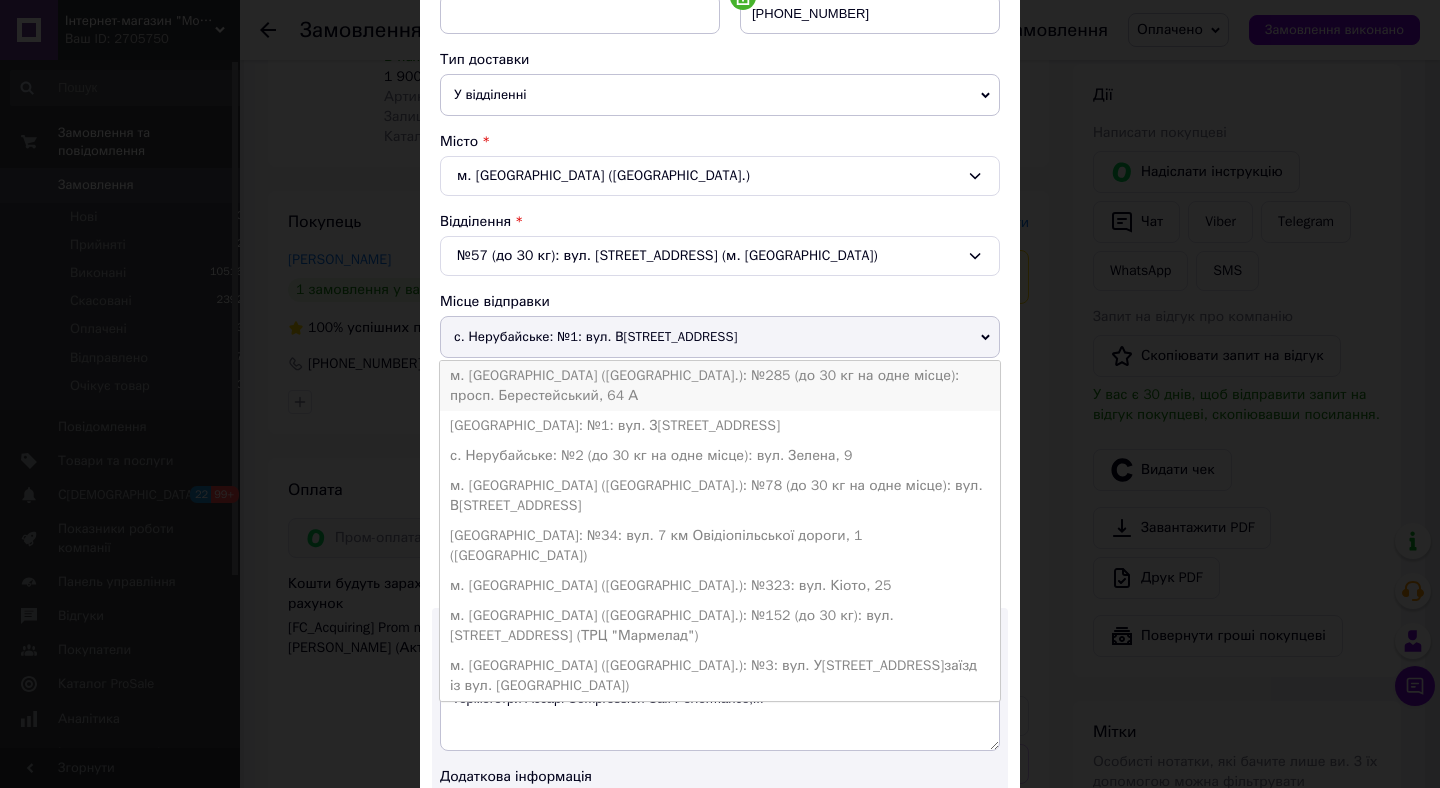 click on "м. Київ (Київська обл.): №285 (до 30 кг на одне місце): просп. Берестейський, 64 А" at bounding box center [720, 386] 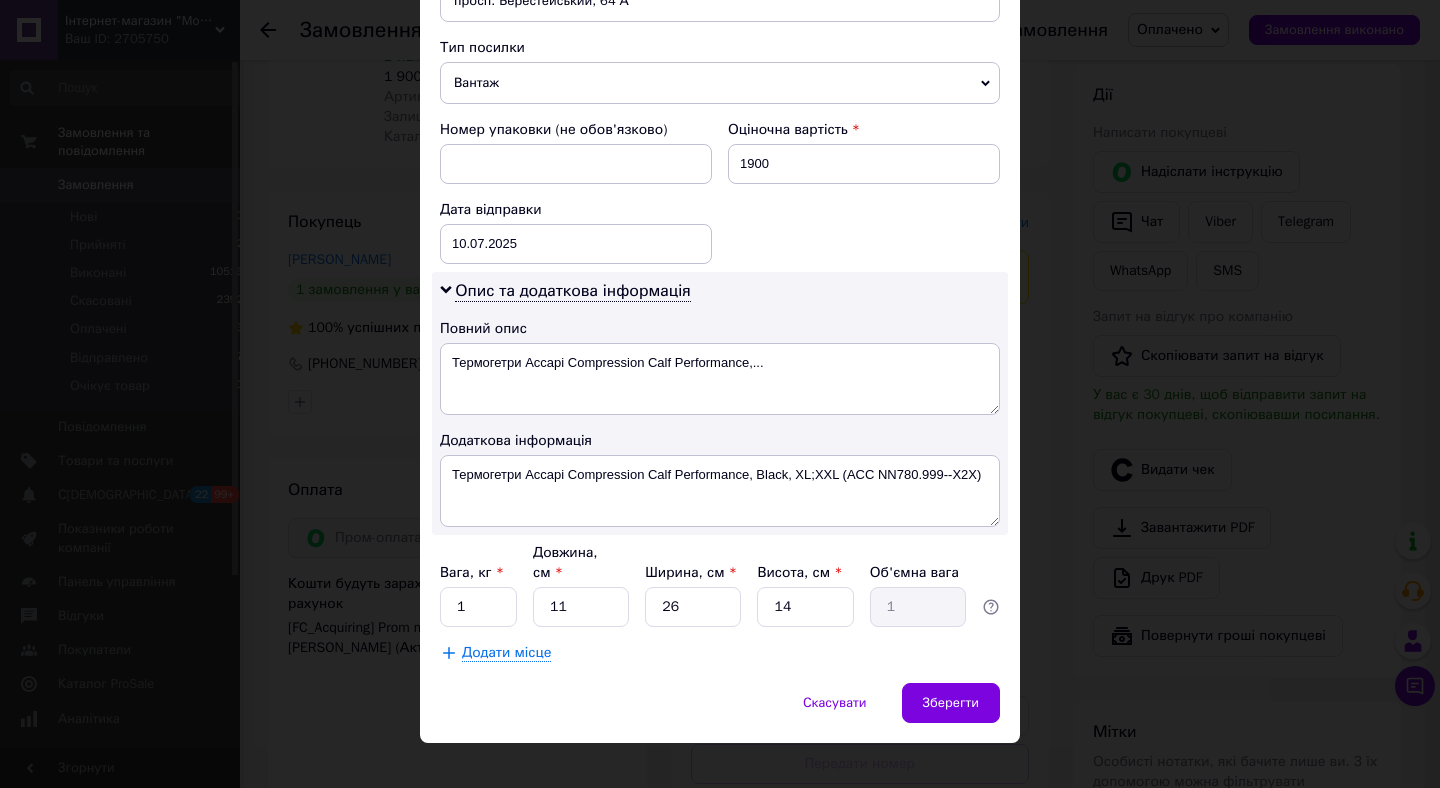 scroll, scrollTop: 800, scrollLeft: 0, axis: vertical 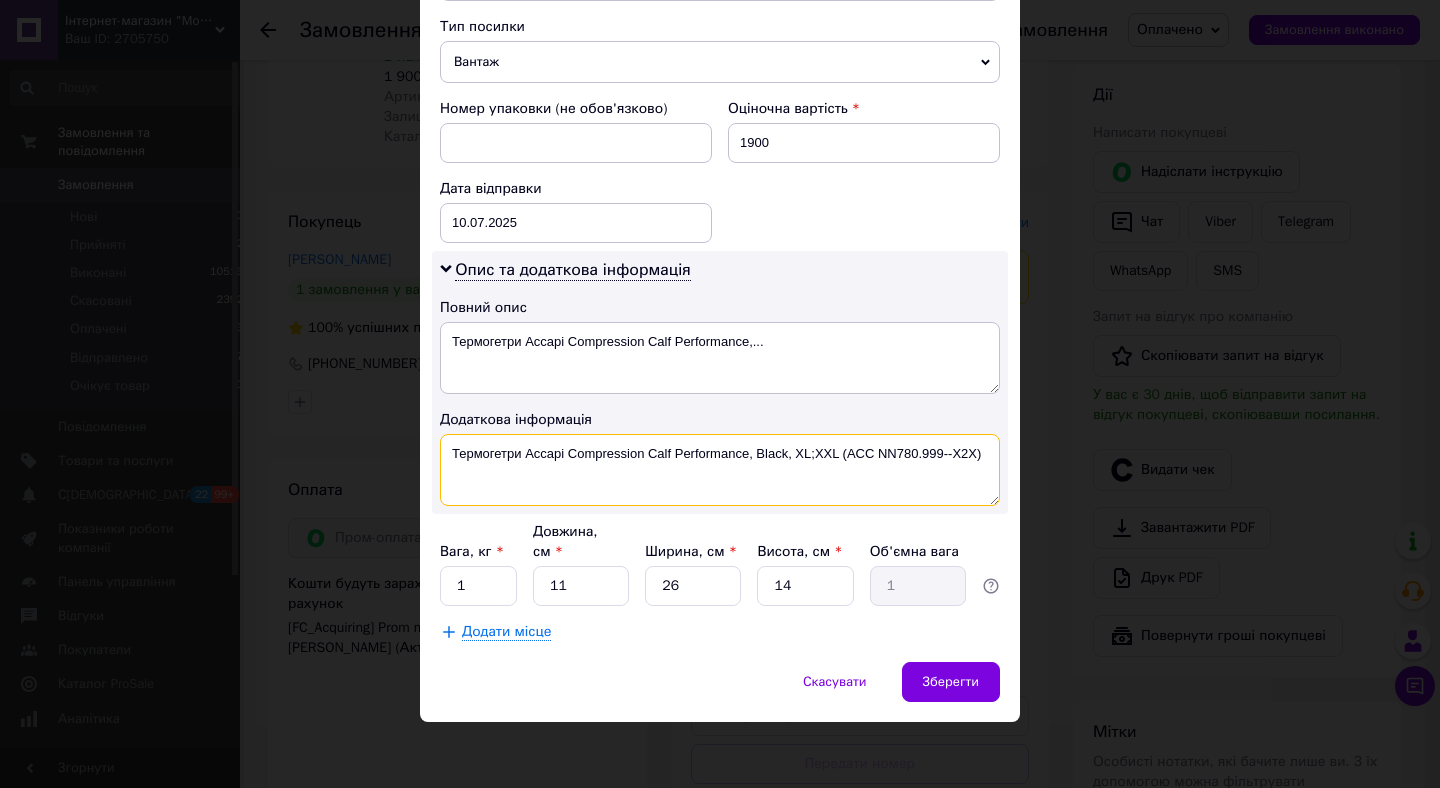 click on "Термогетри Accapi Compression Calf Performance, Black, XL;XXL (ACC NN780.999--X2X)" at bounding box center [720, 470] 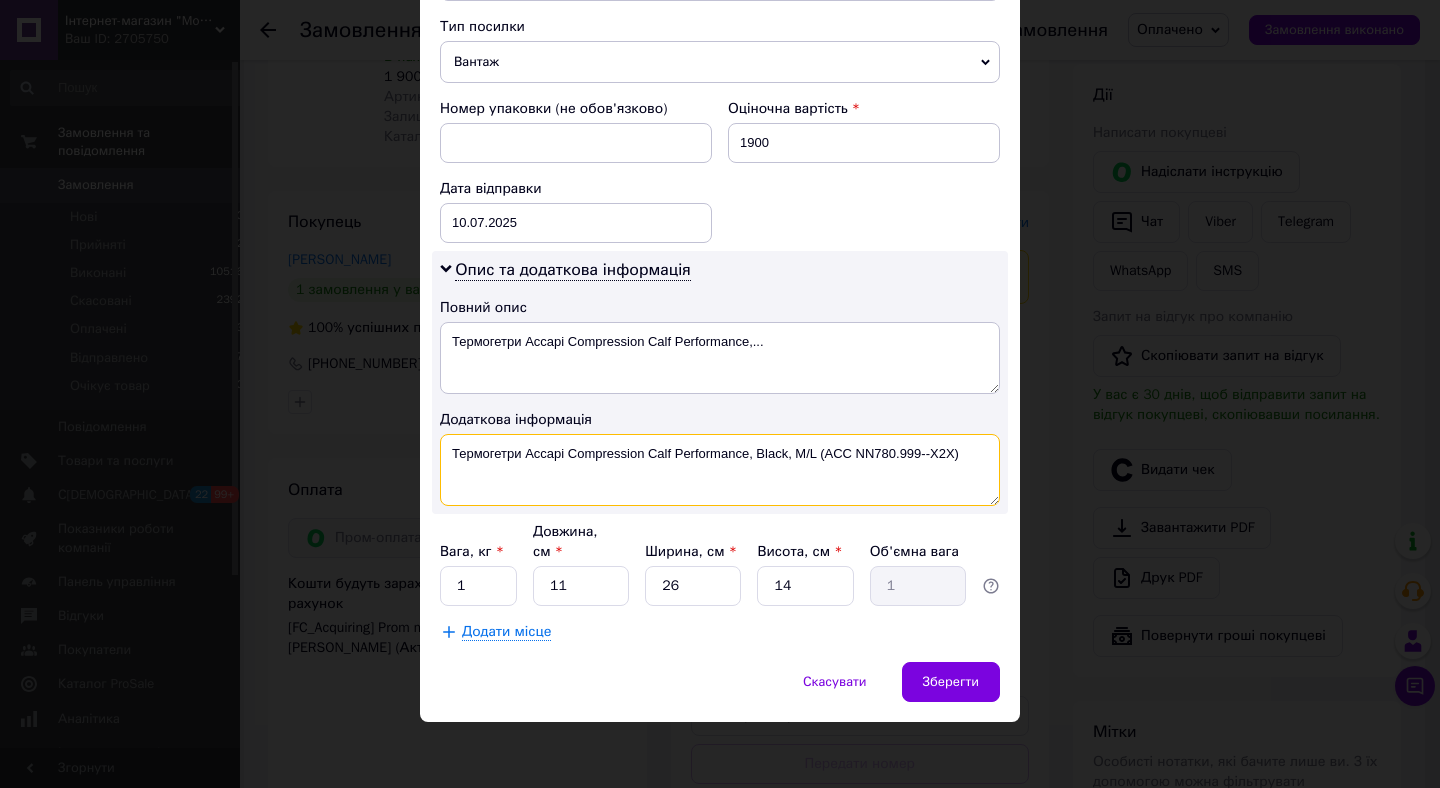 click on "Термогетри Accapi Compression Calf Performance, Black, M/L (ACC NN780.999--X2X)" at bounding box center [720, 470] 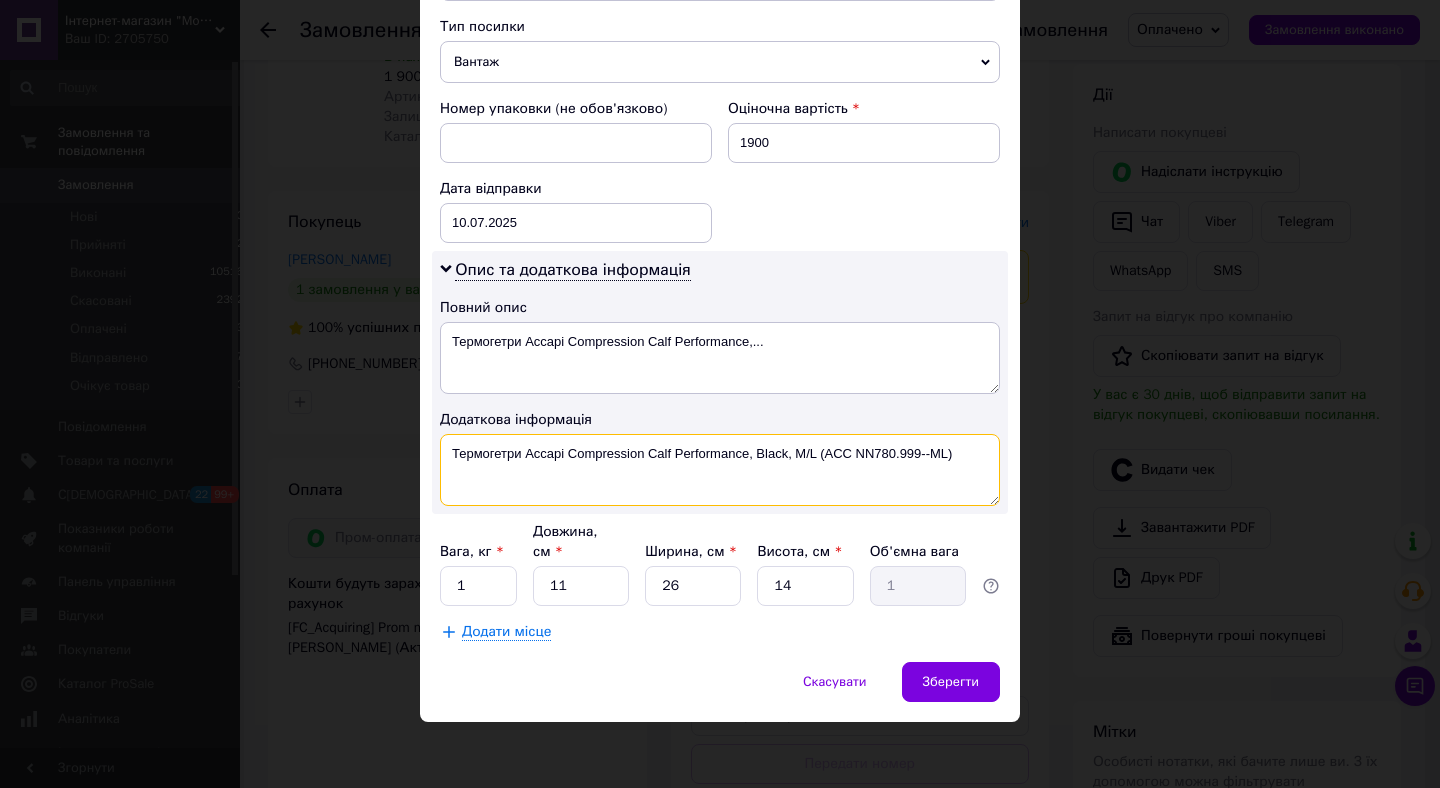 click on "Термогетри Accapi Compression Calf Performance, Black, M/L (ACC NN780.999--ML)" at bounding box center (720, 470) 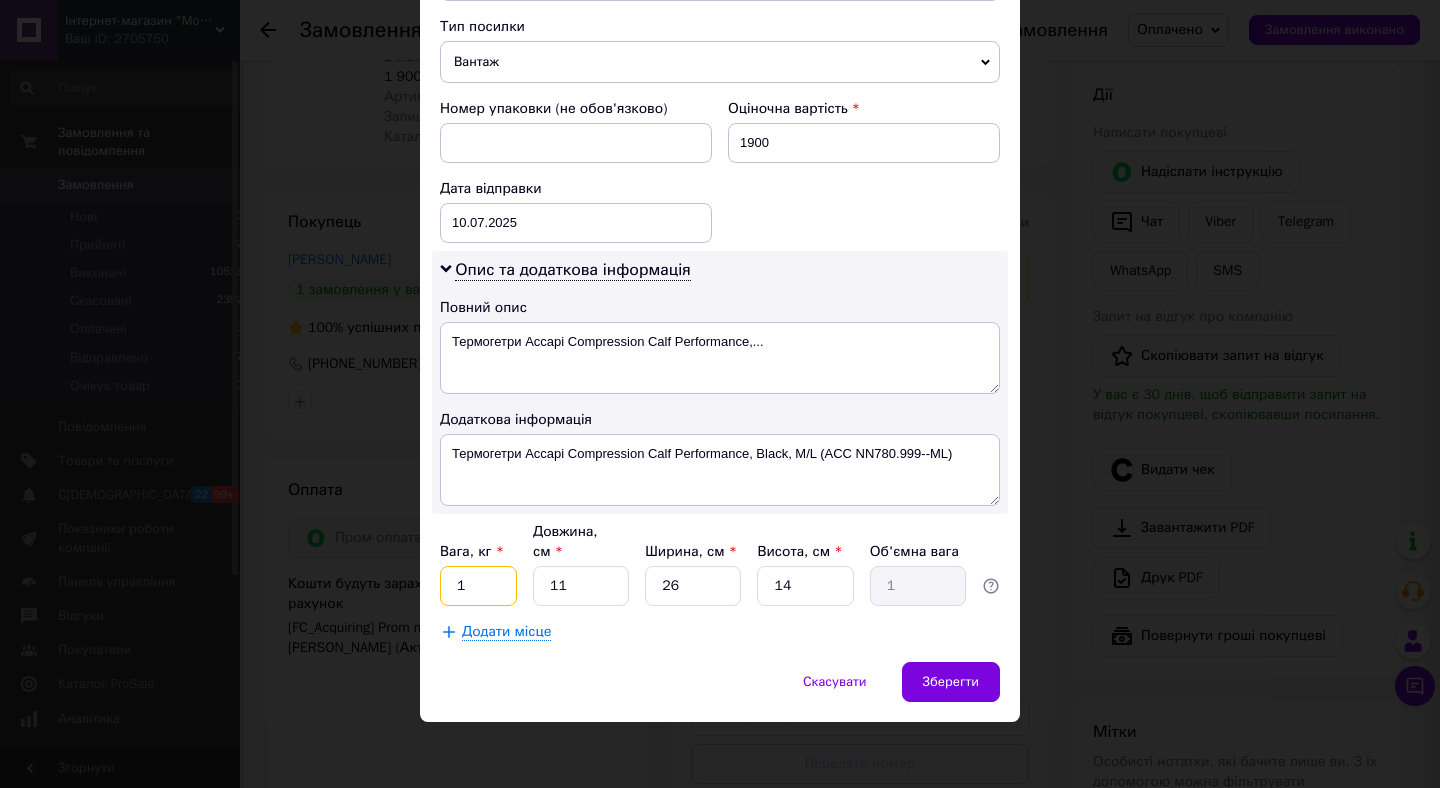 click on "1" at bounding box center [478, 586] 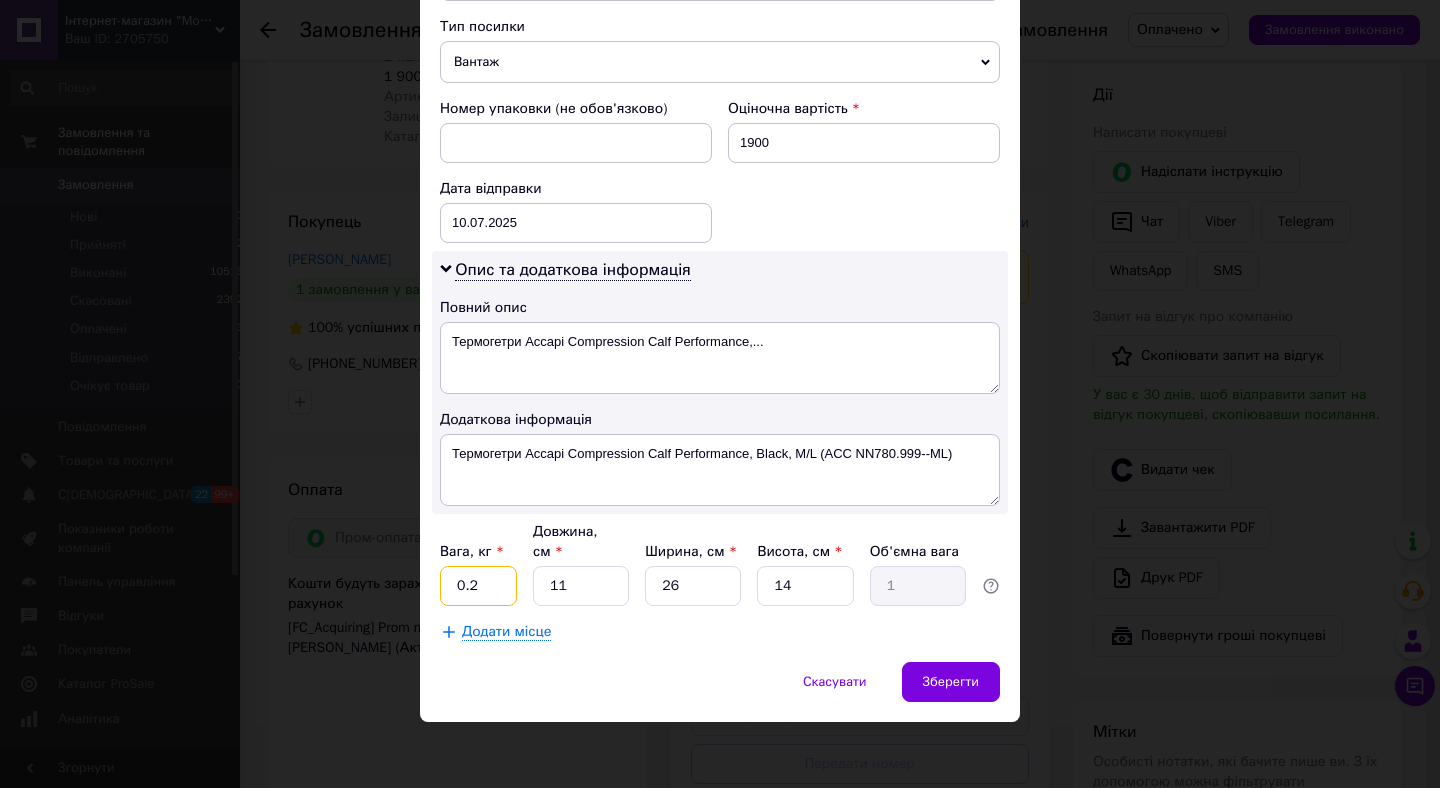 type on "0.2" 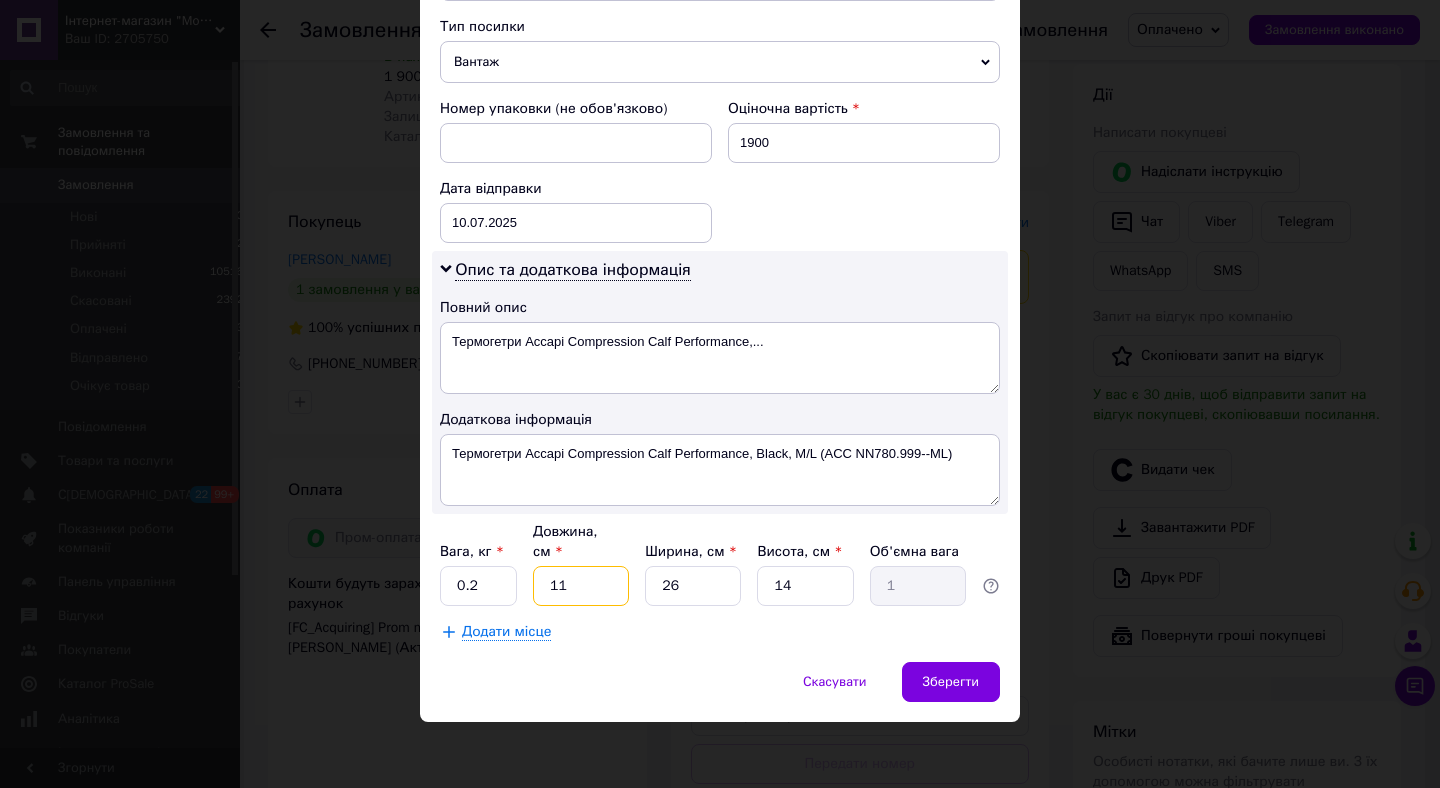 click on "11" at bounding box center [581, 586] 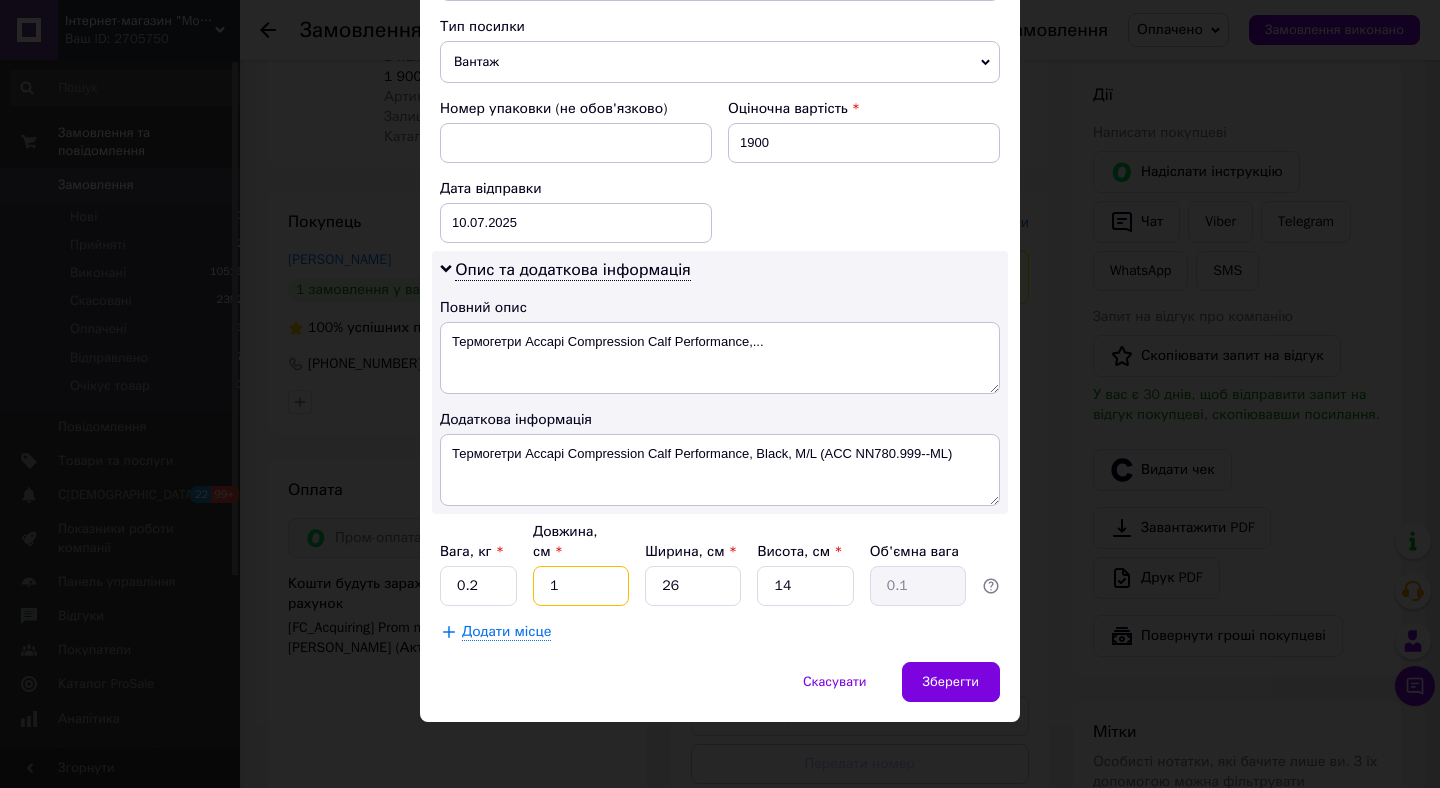 type 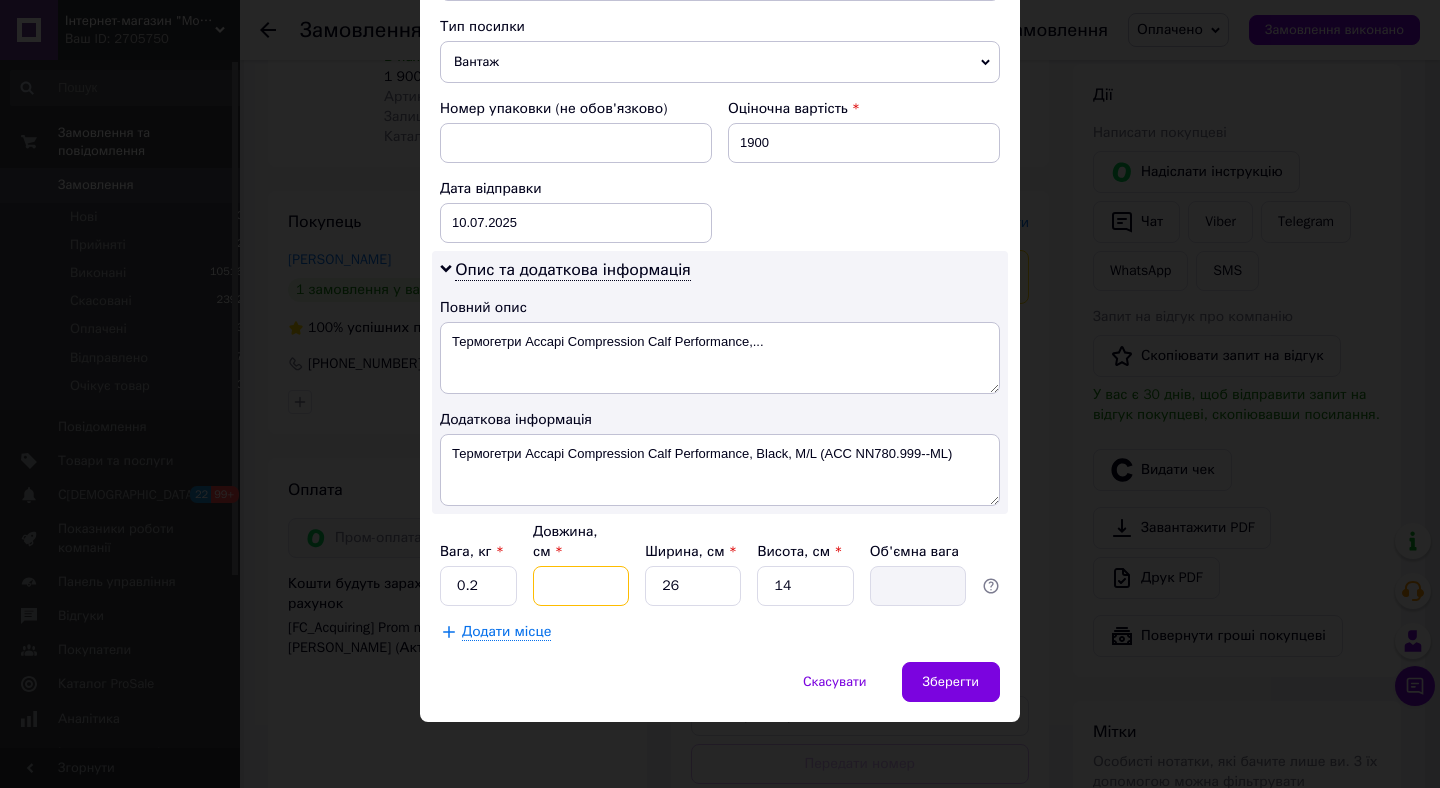 type on "2" 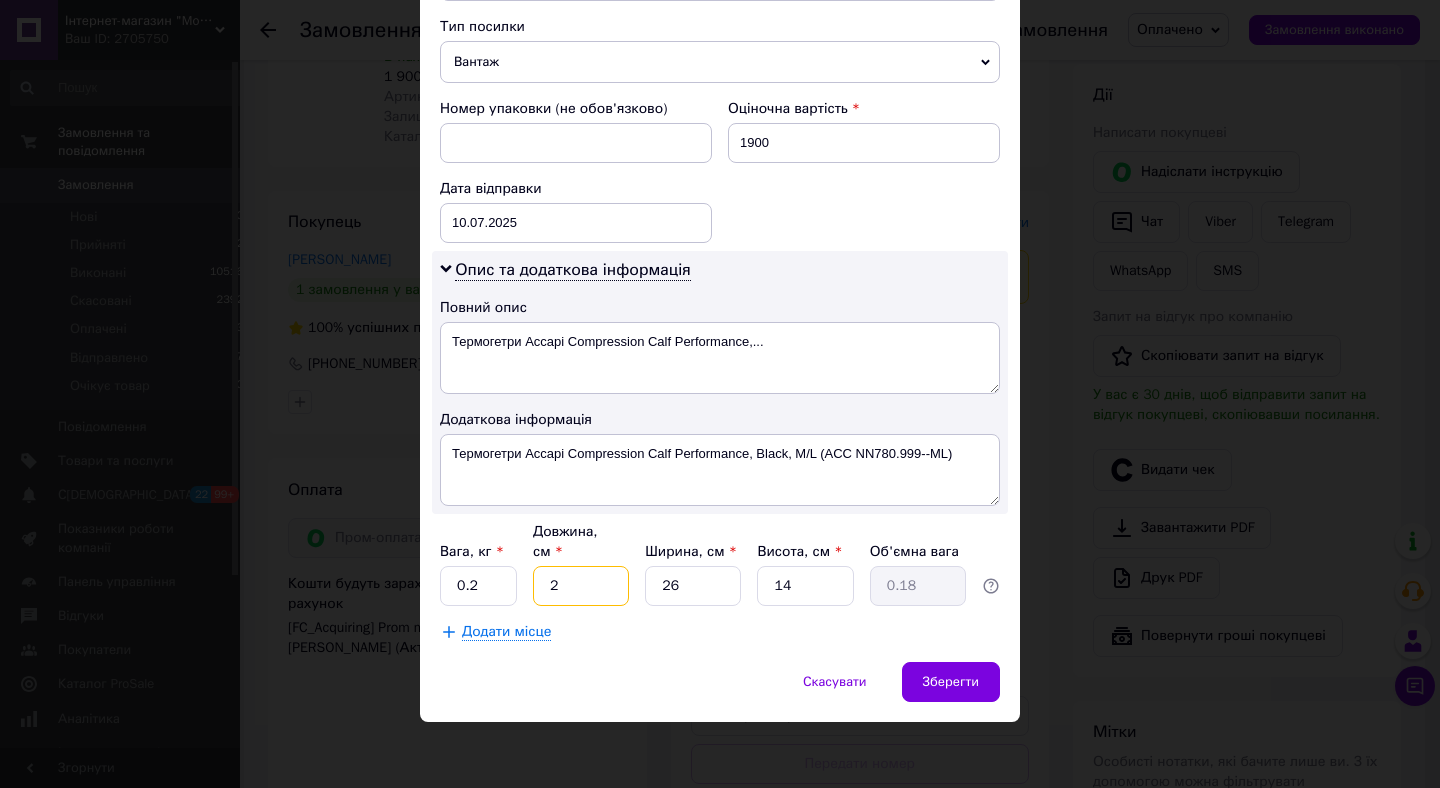 type on "24" 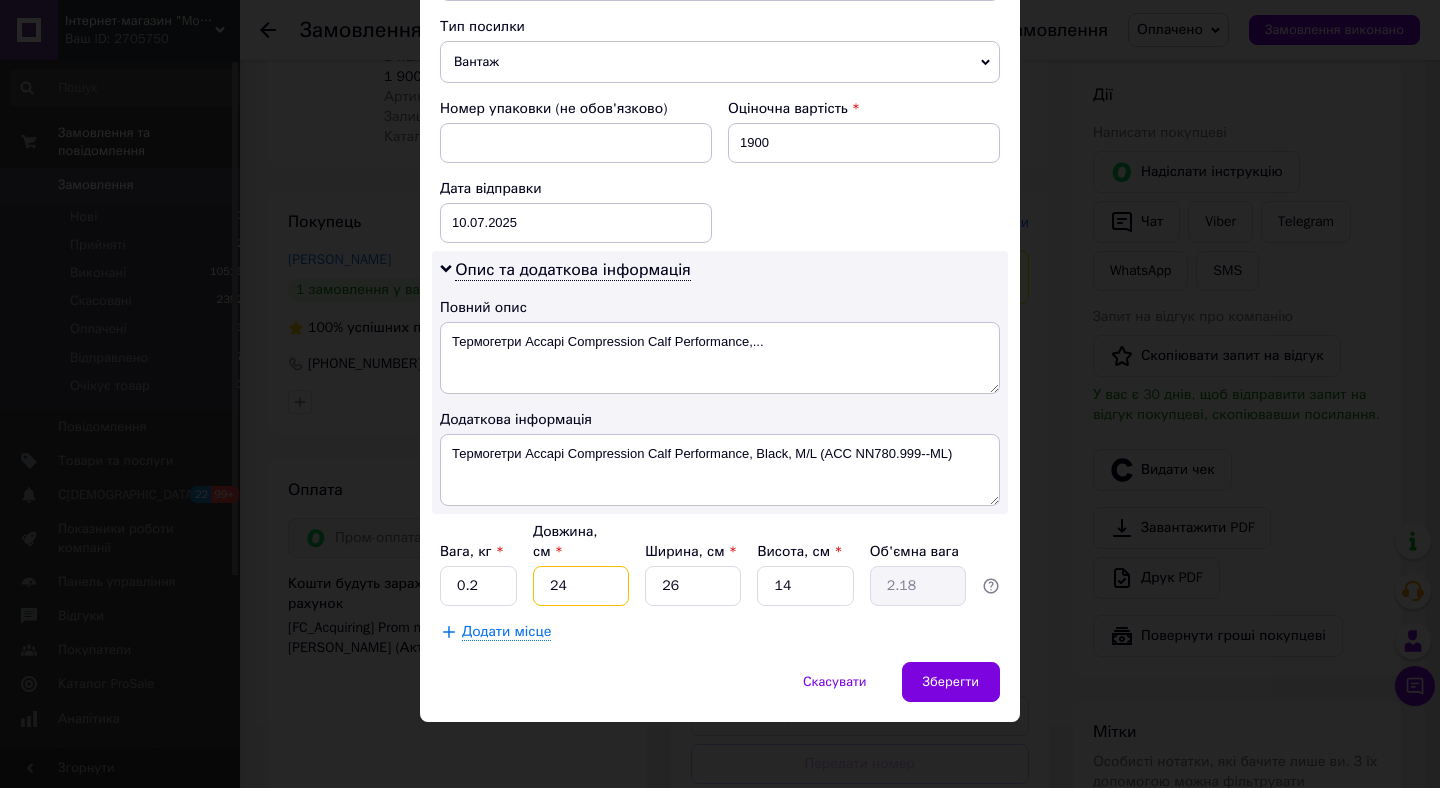 type on "24" 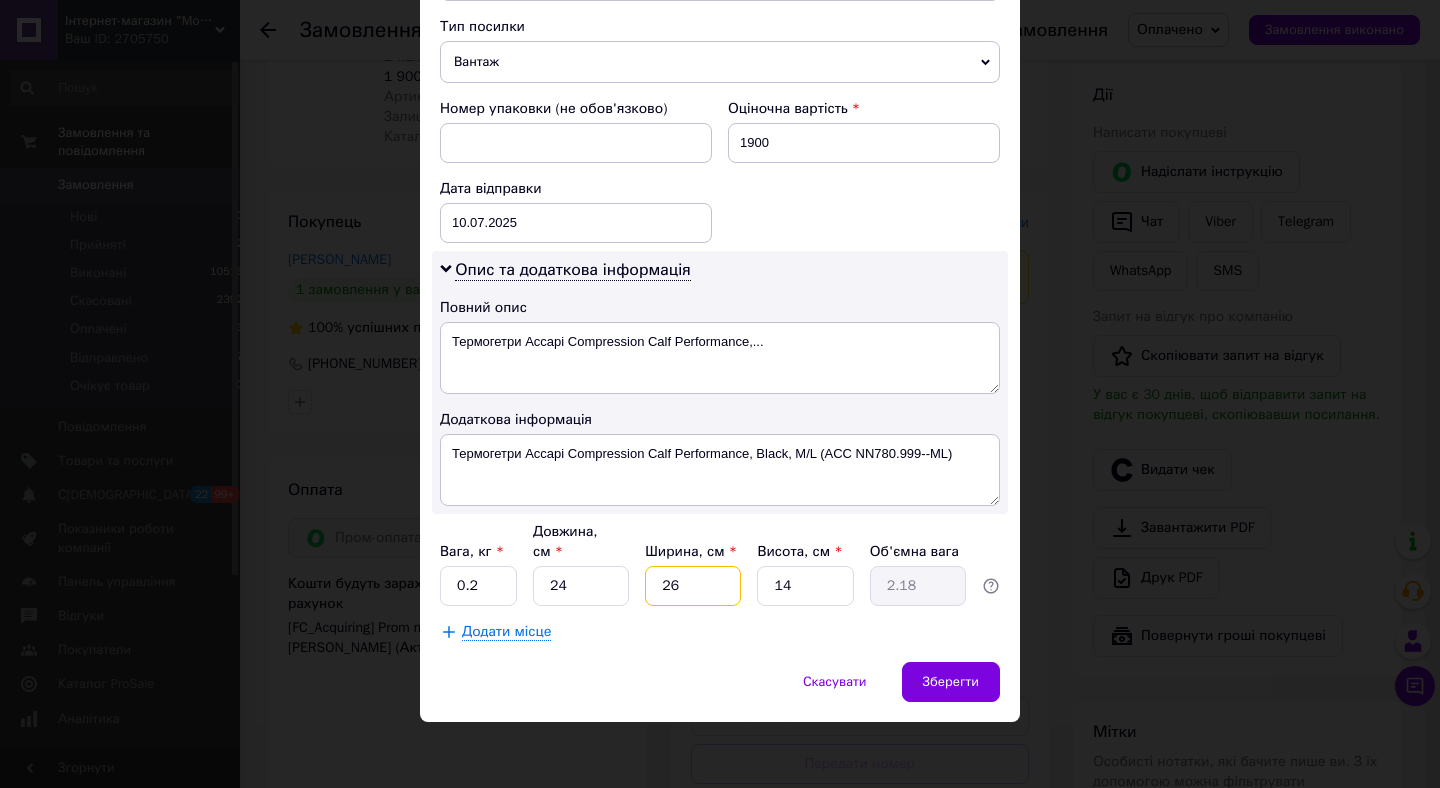 type on "1" 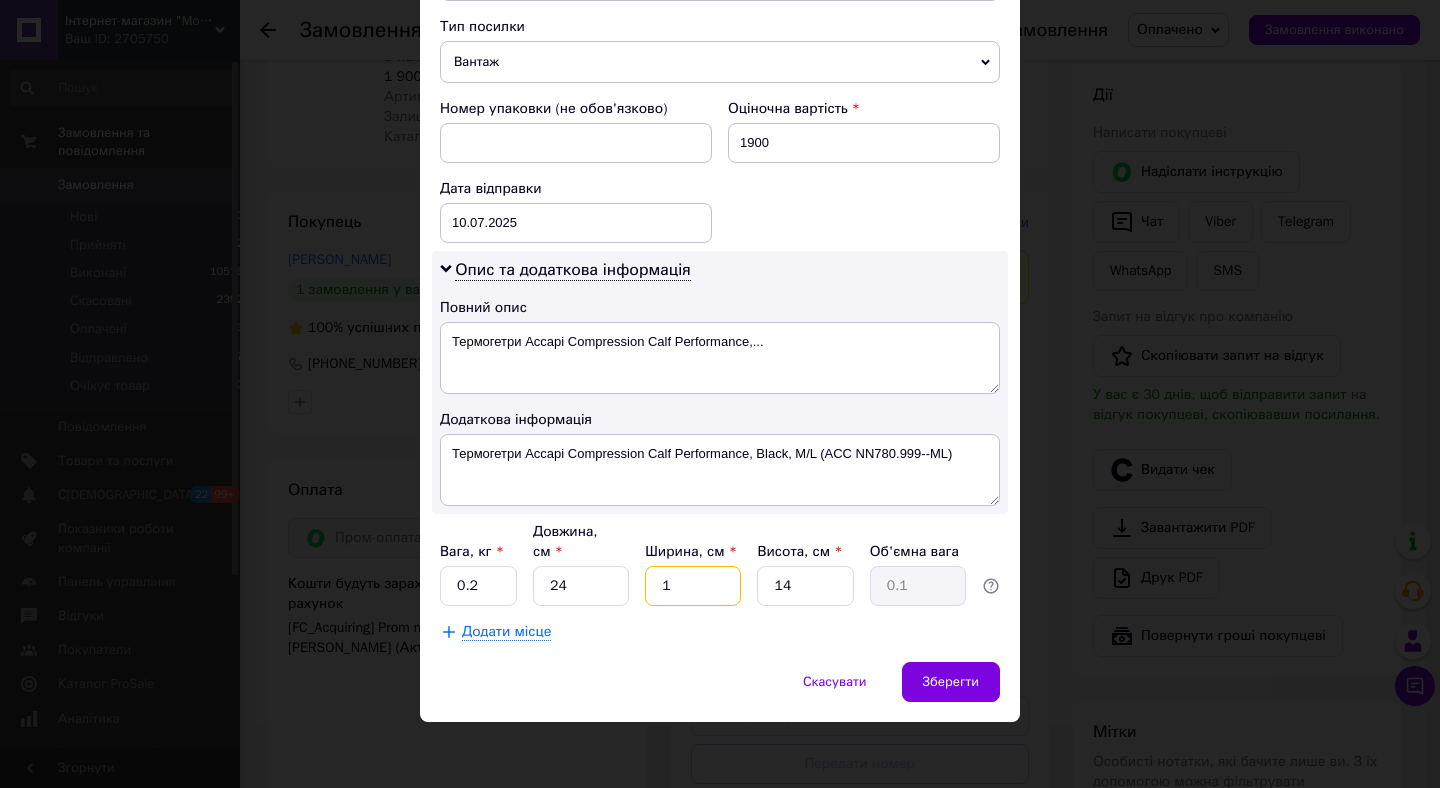 type on "17" 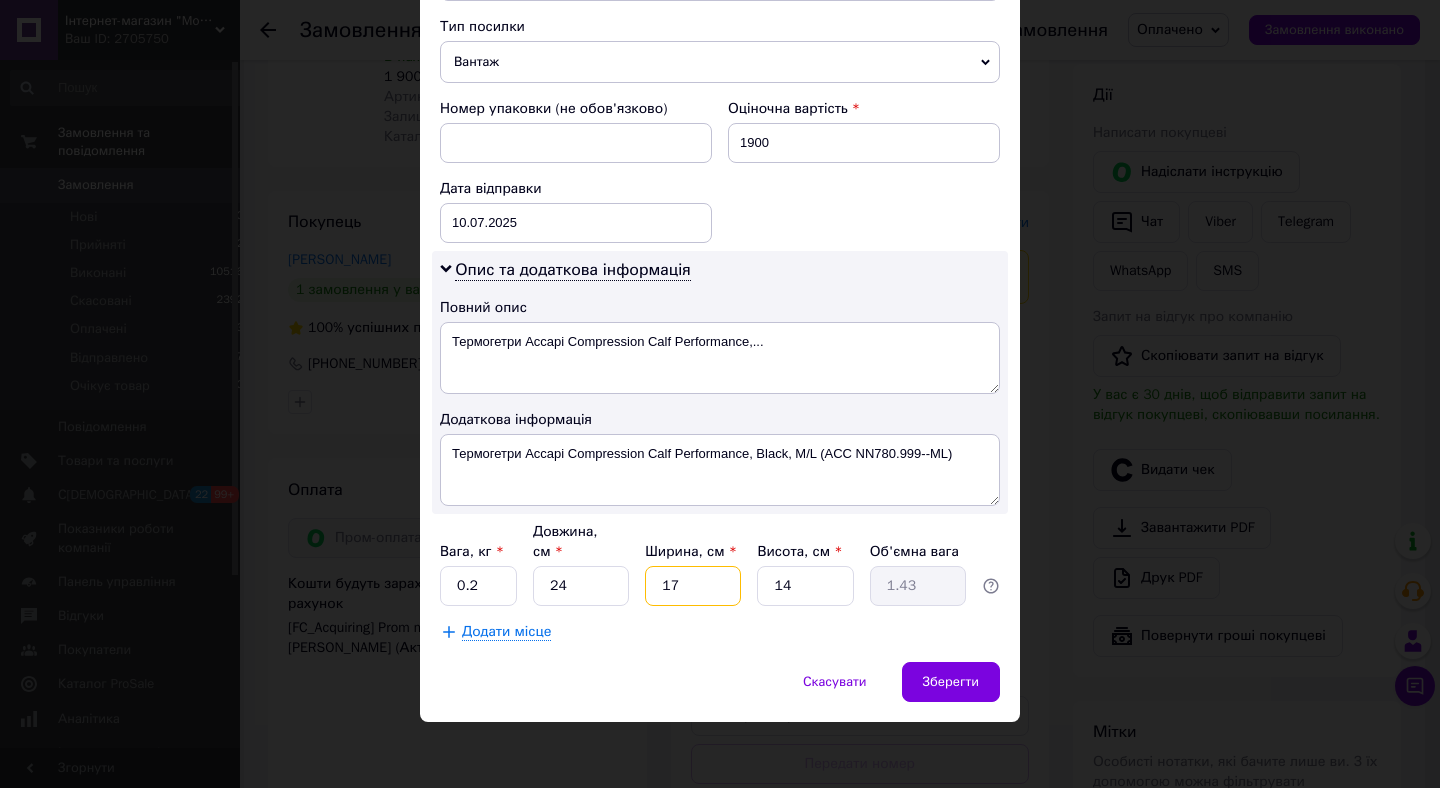 type on "17" 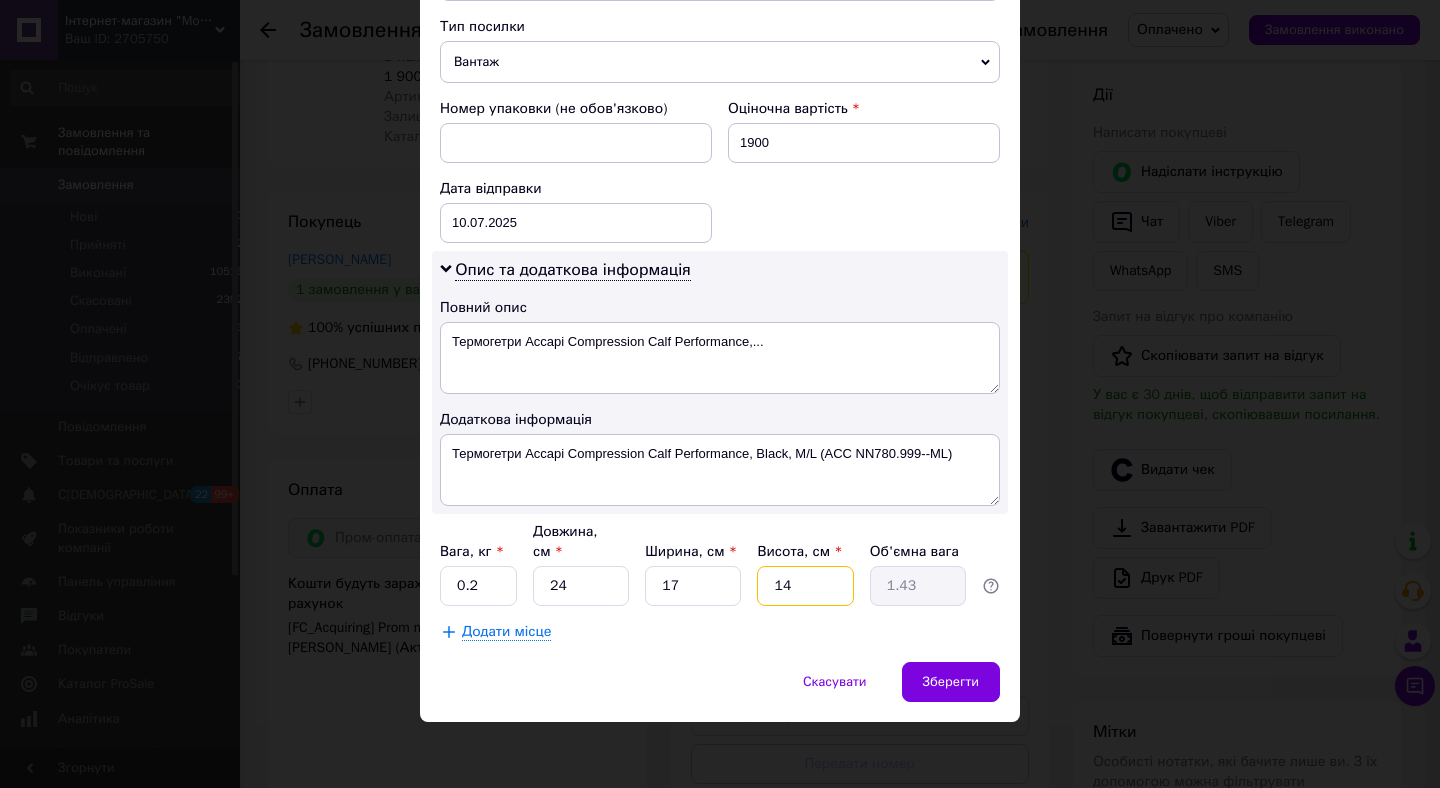 type on "4" 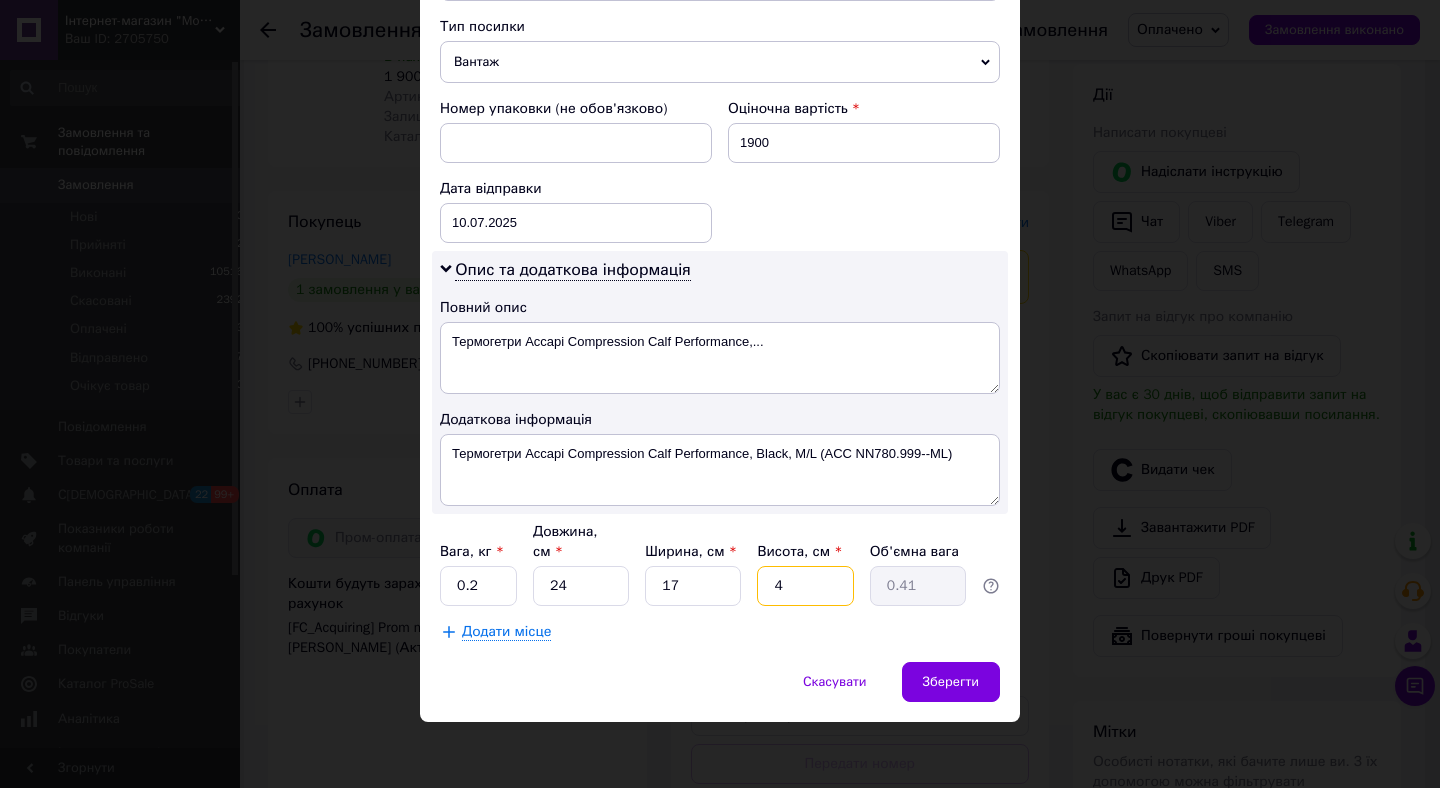 type on "4" 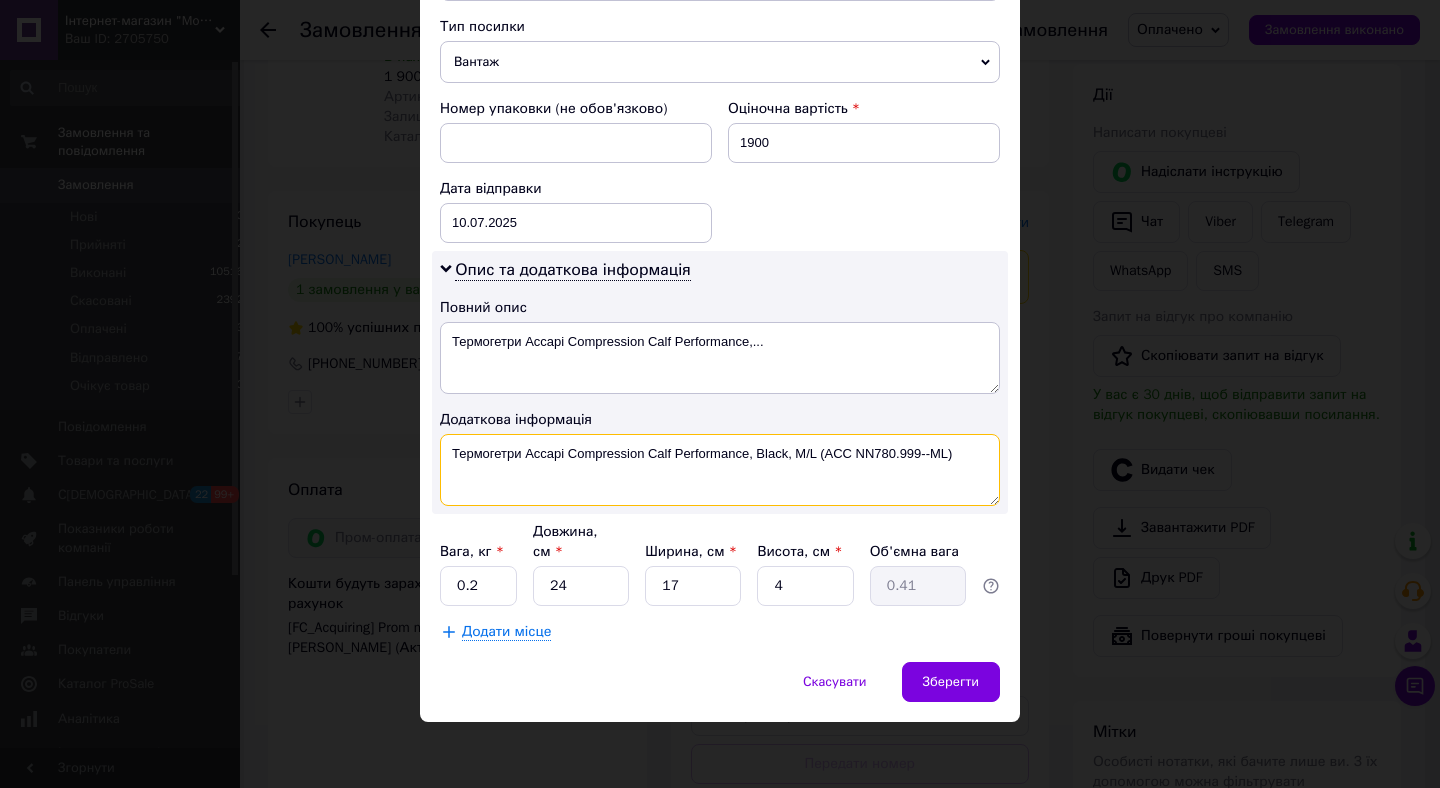 click on "Термогетри Accapi Compression Calf Performance, Black, M/L (ACC NN780.999--ML)" at bounding box center [720, 470] 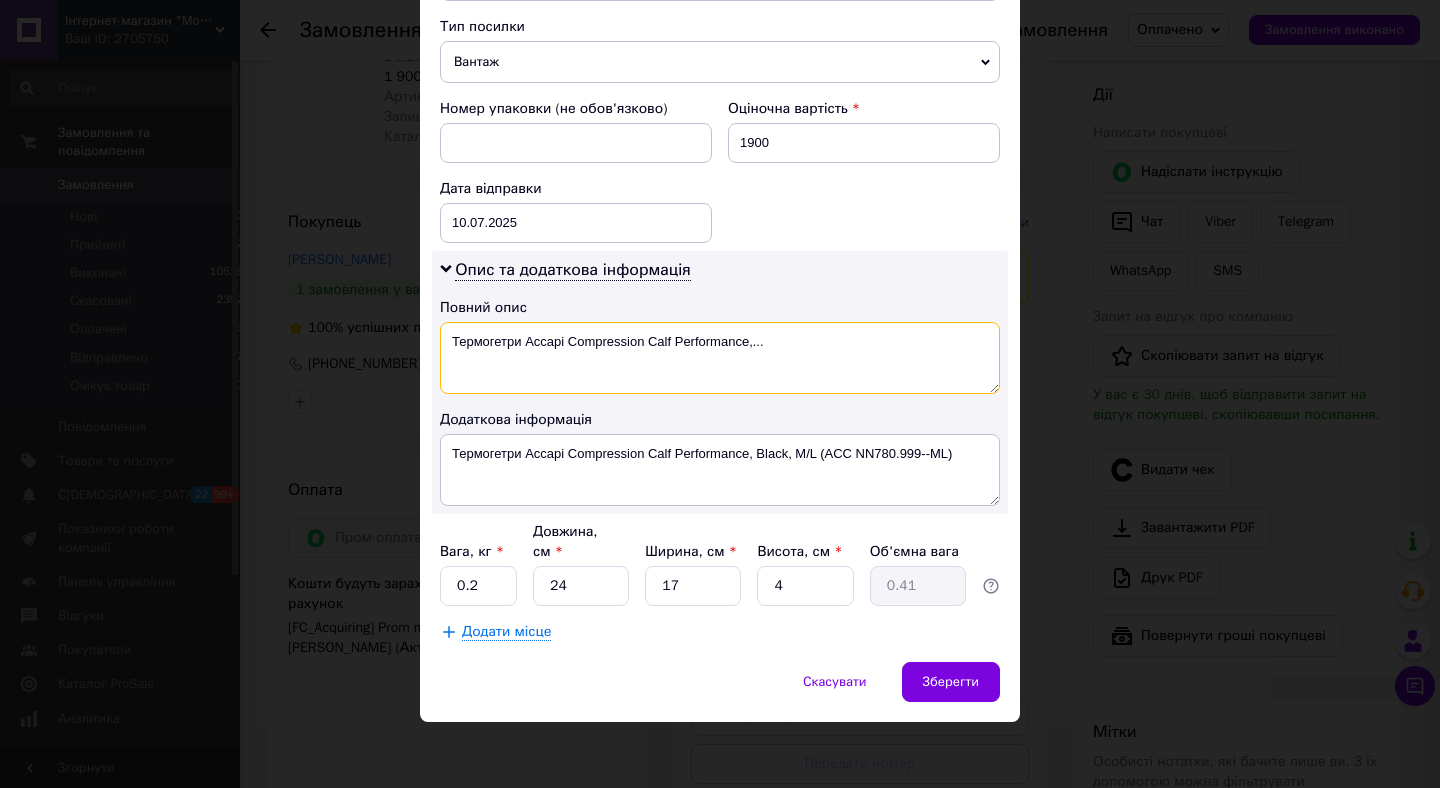 click on "Термогетри Accapi Compression Calf Performance,..." at bounding box center [720, 358] 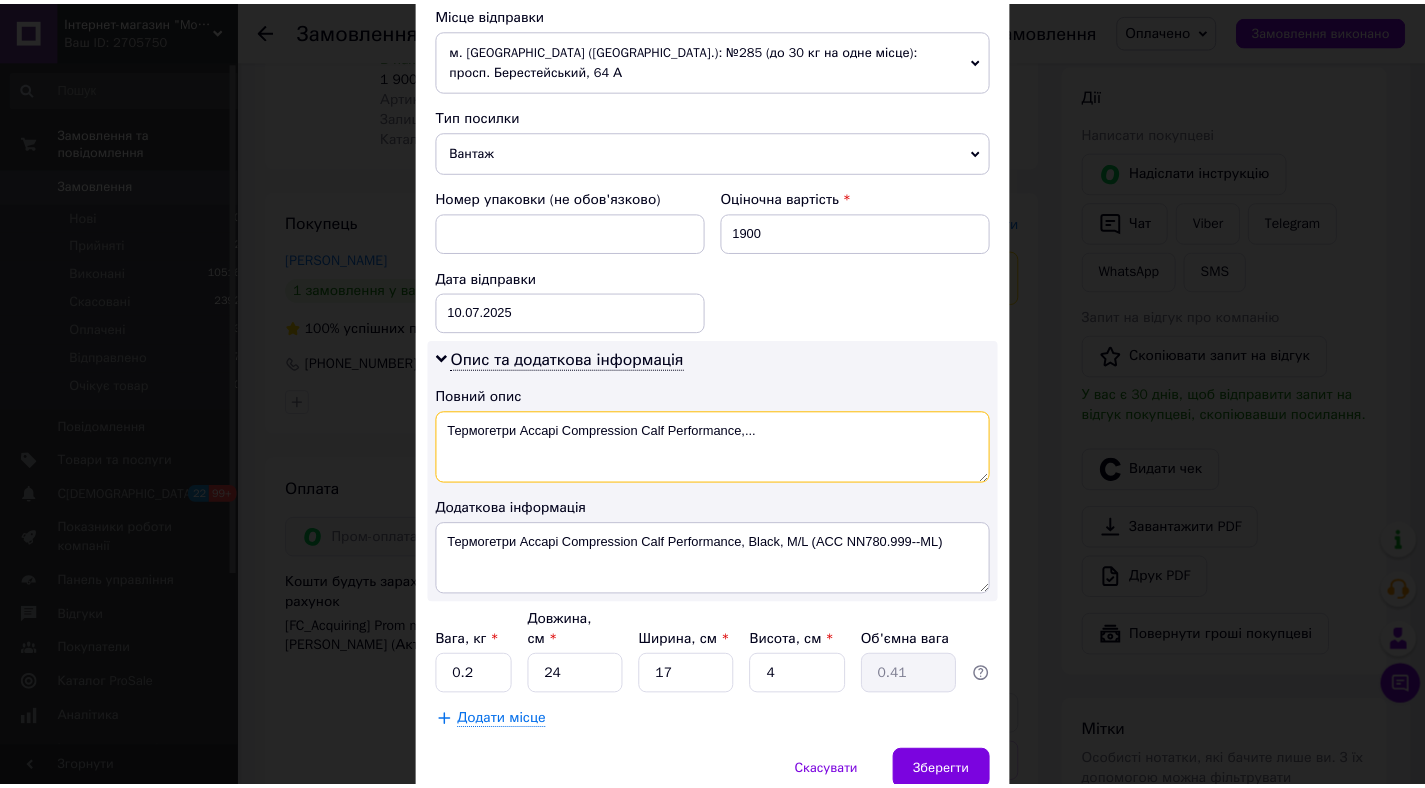 scroll, scrollTop: 743, scrollLeft: 0, axis: vertical 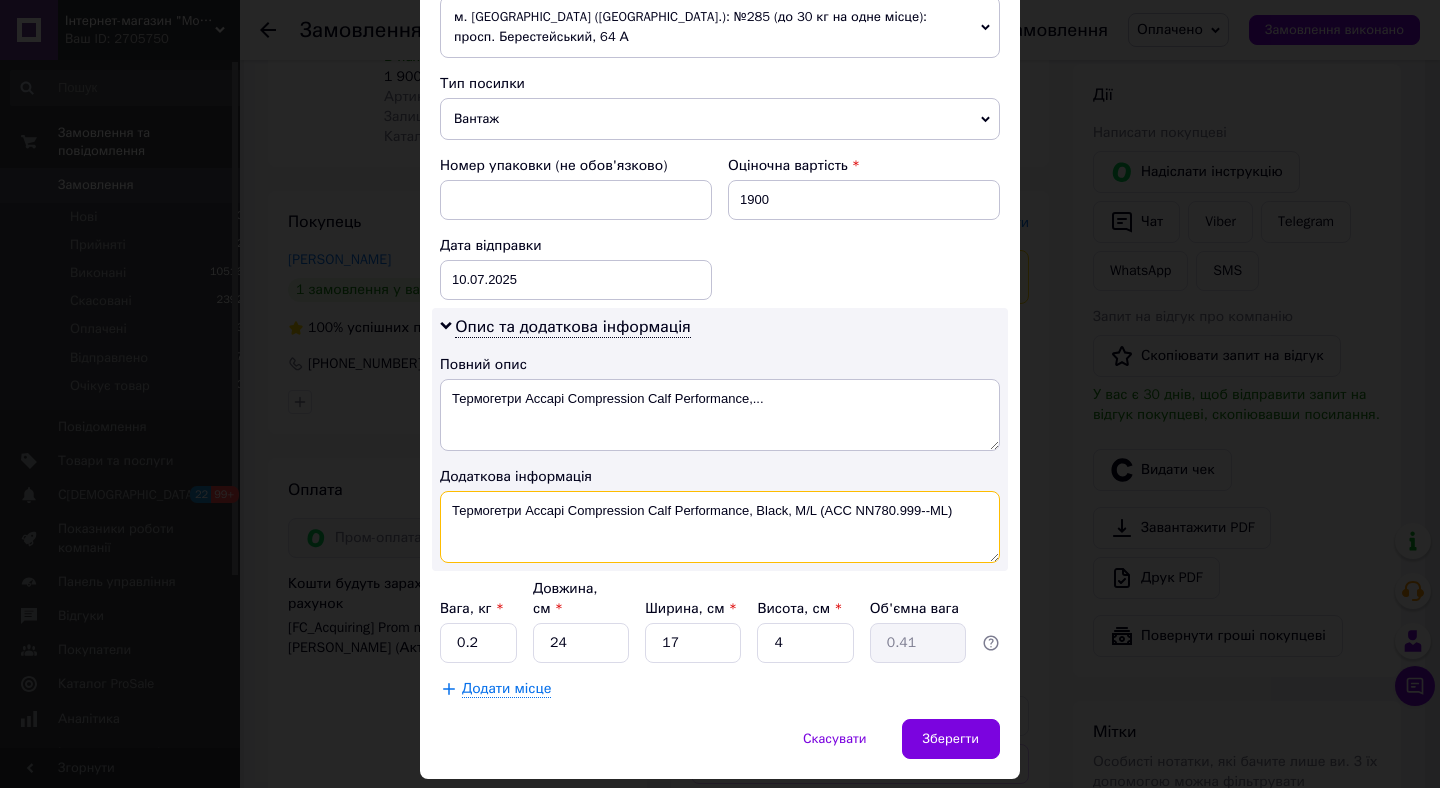 click on "Термогетри Accapi Compression Calf Performance, Black, M/L (ACC NN780.999--ML)" at bounding box center [720, 527] 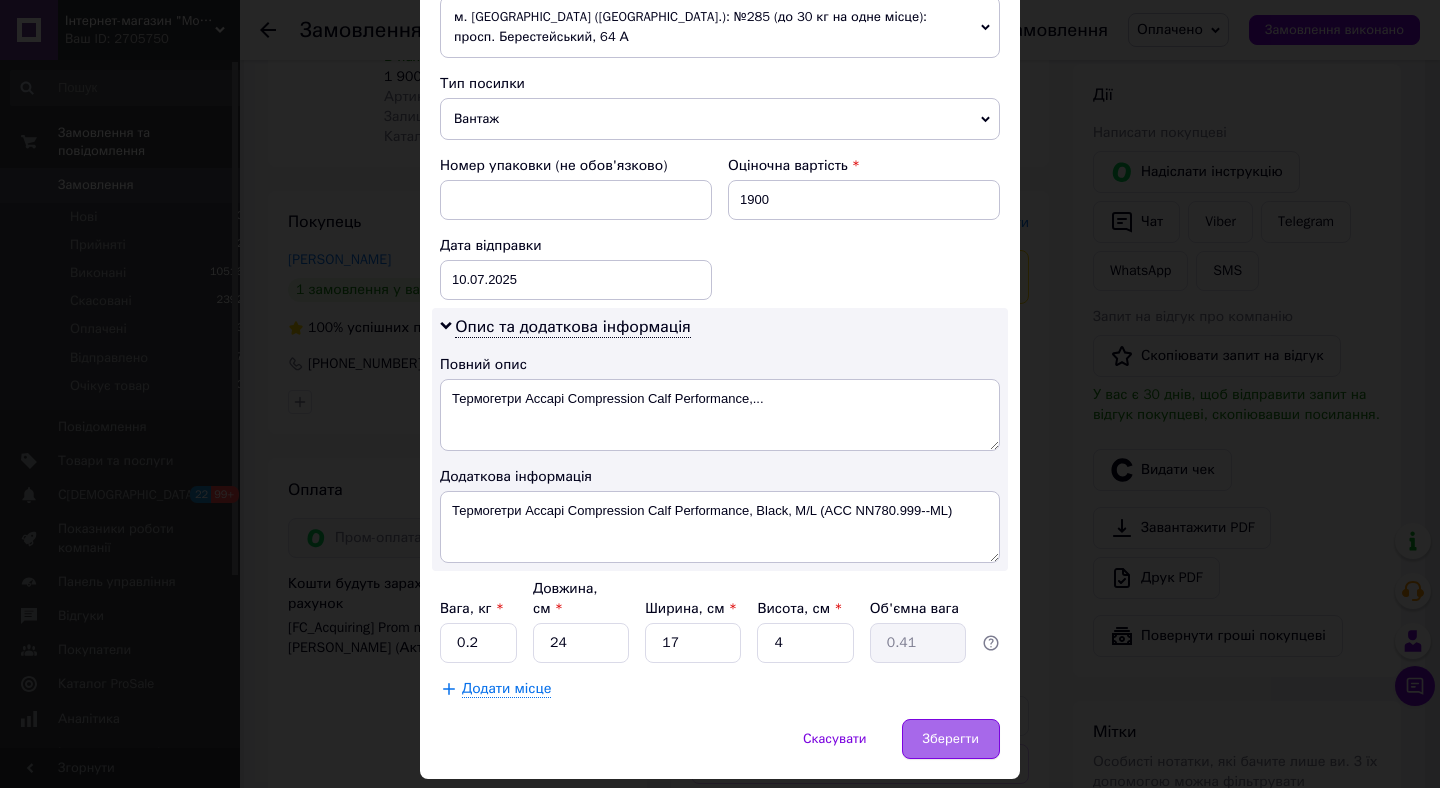 click on "Зберегти" at bounding box center (951, 739) 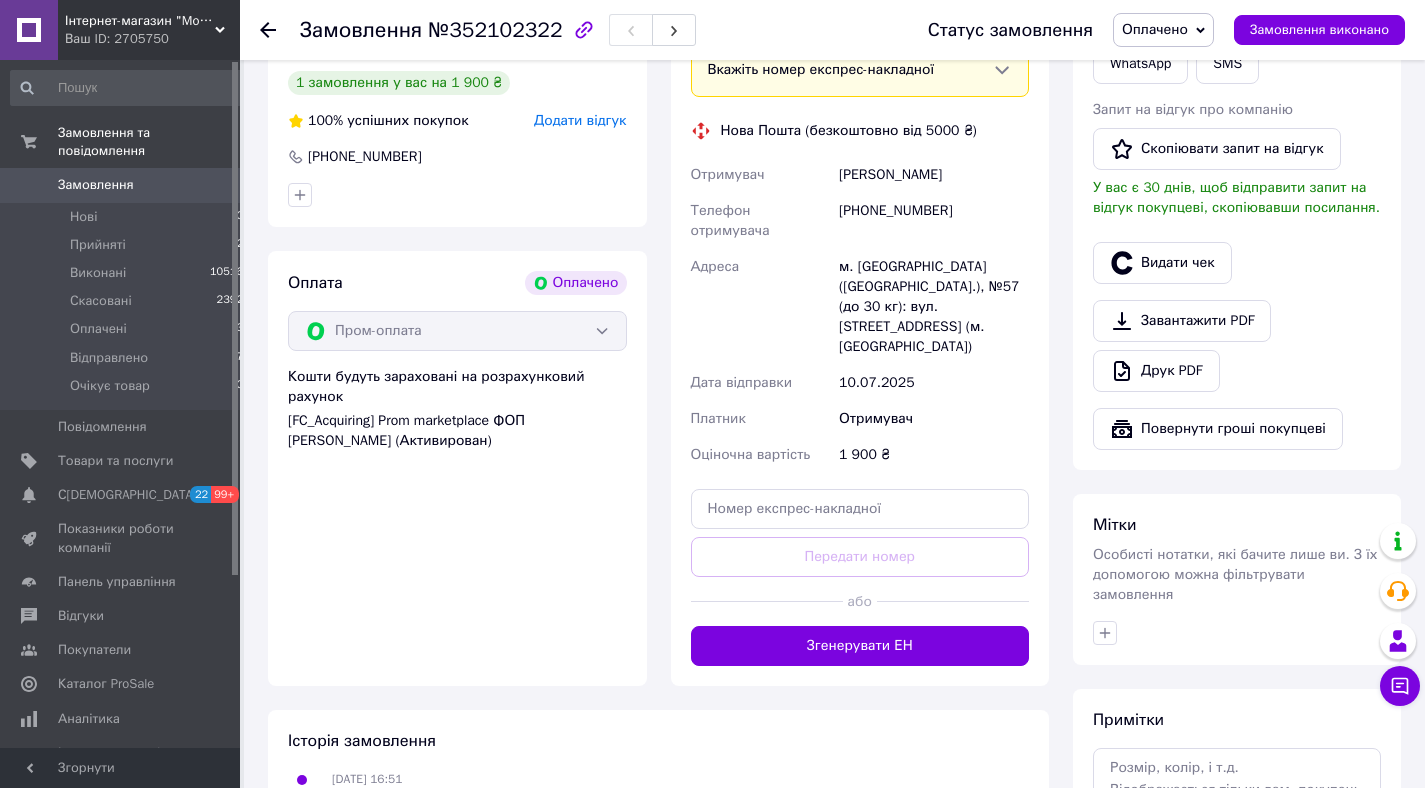 scroll, scrollTop: 566, scrollLeft: 0, axis: vertical 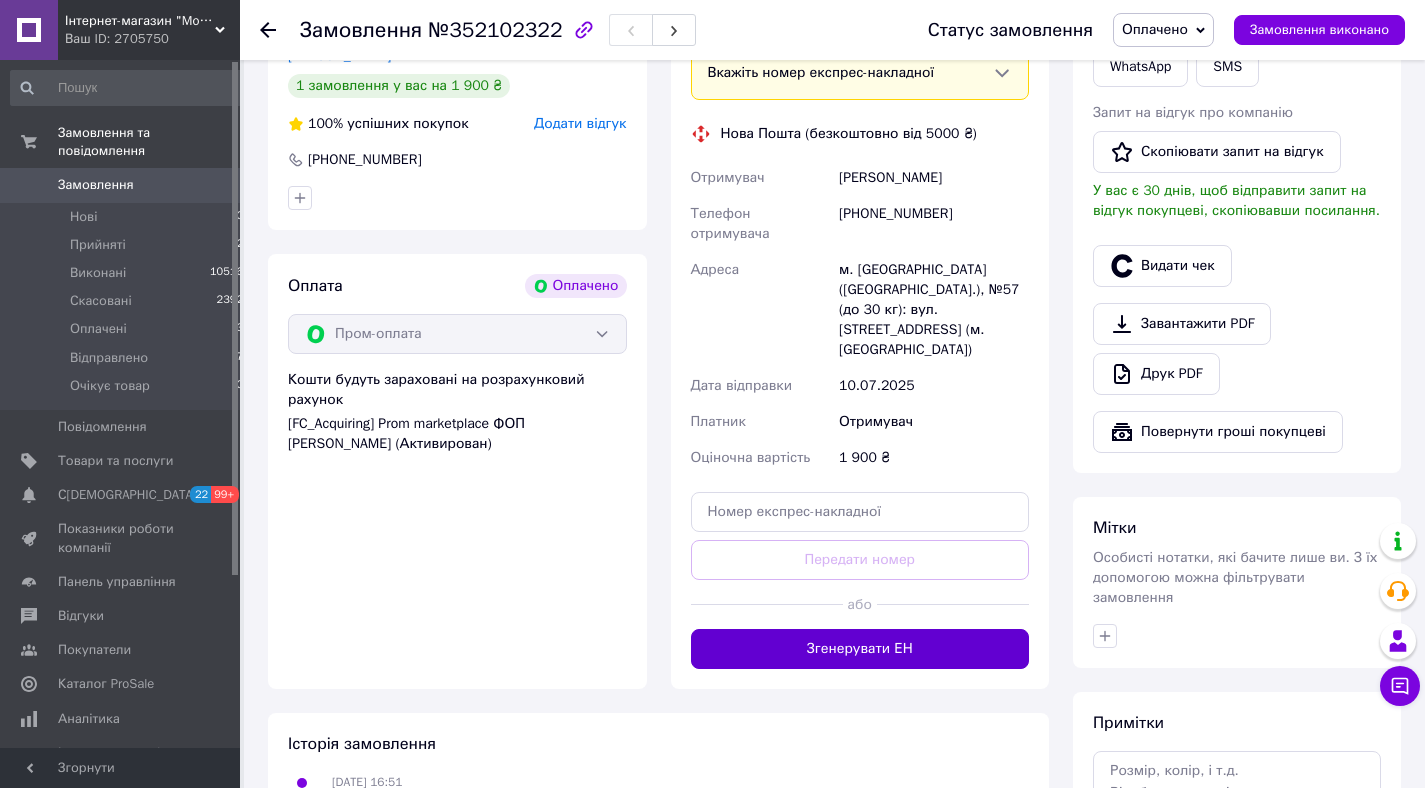 click on "Згенерувати ЕН" at bounding box center [860, 649] 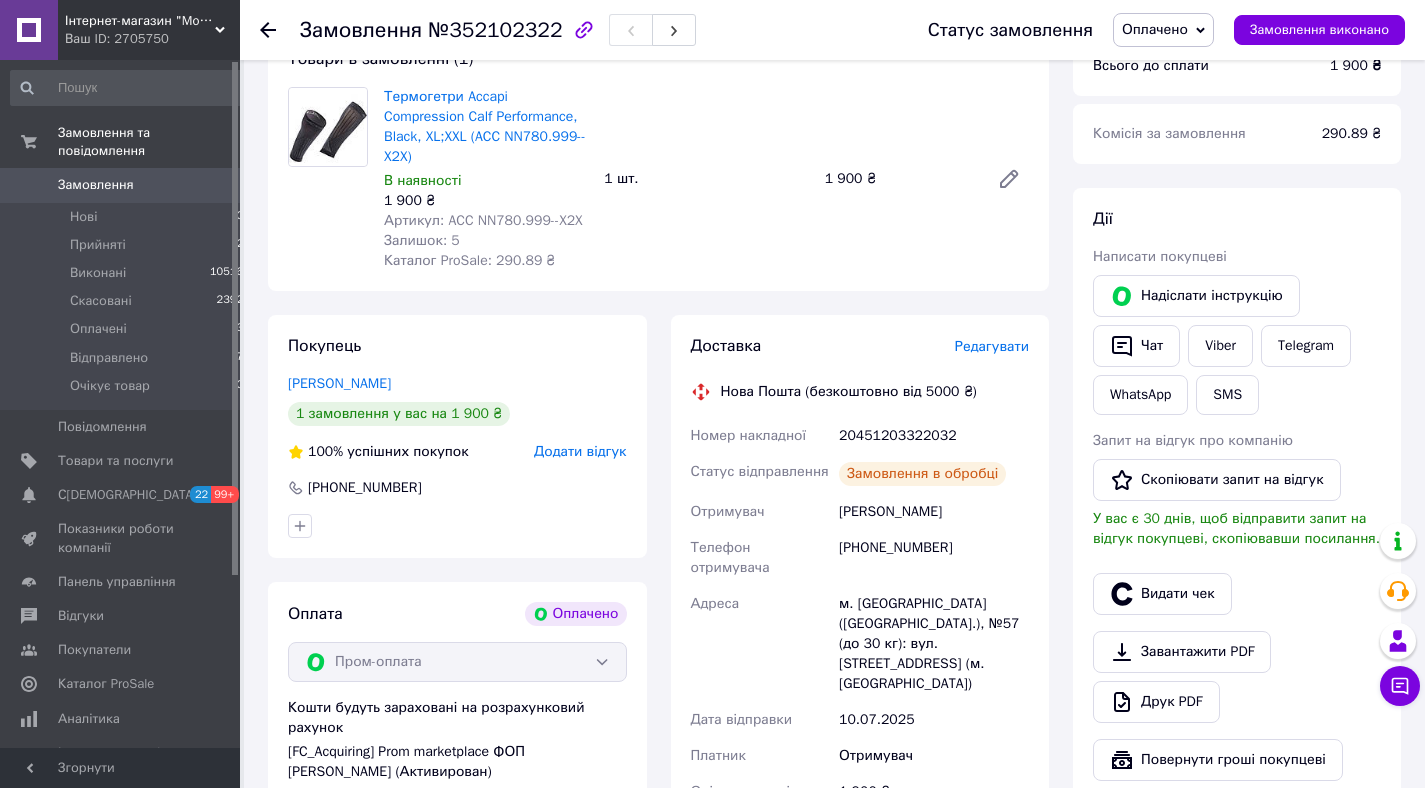 scroll, scrollTop: 211, scrollLeft: 0, axis: vertical 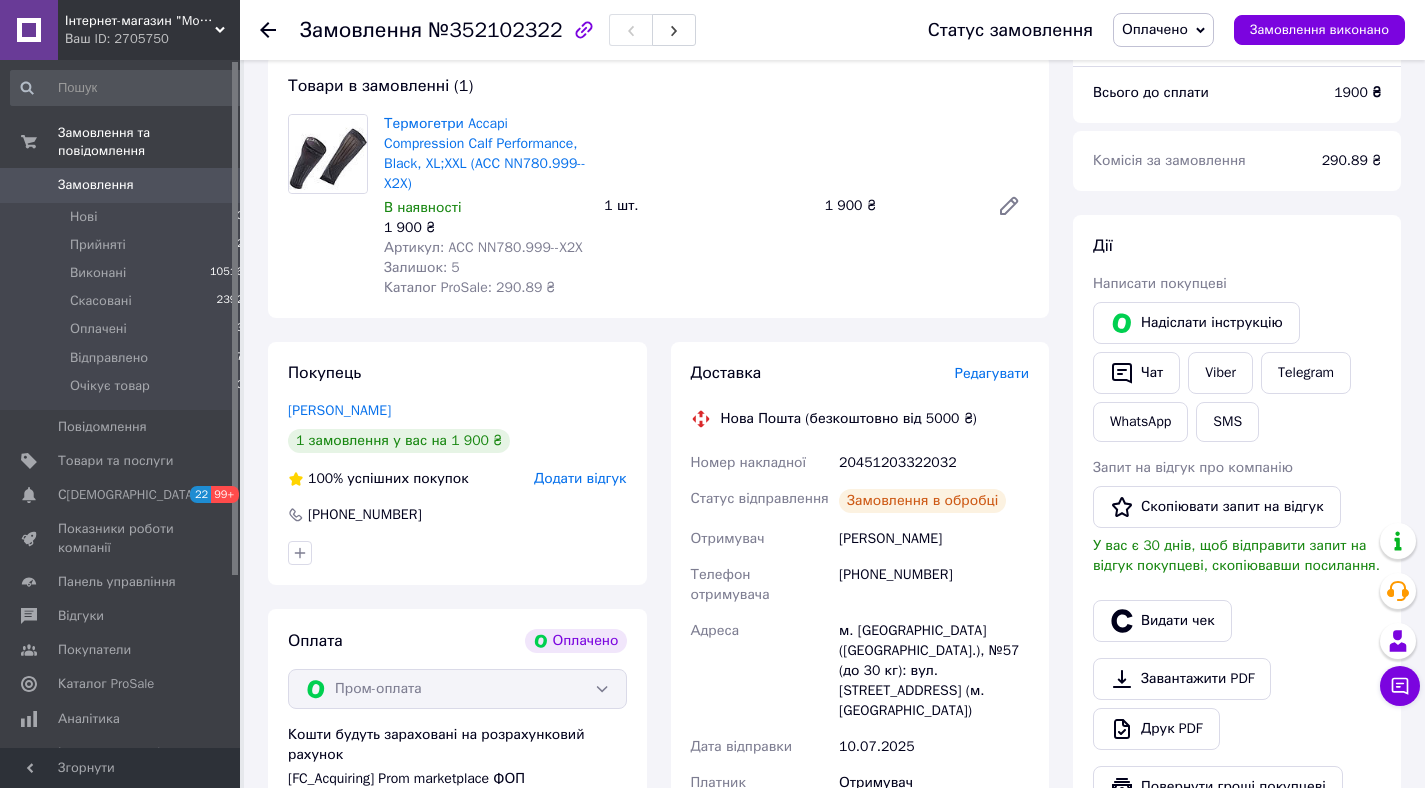 click on "20451203322032" at bounding box center [934, 463] 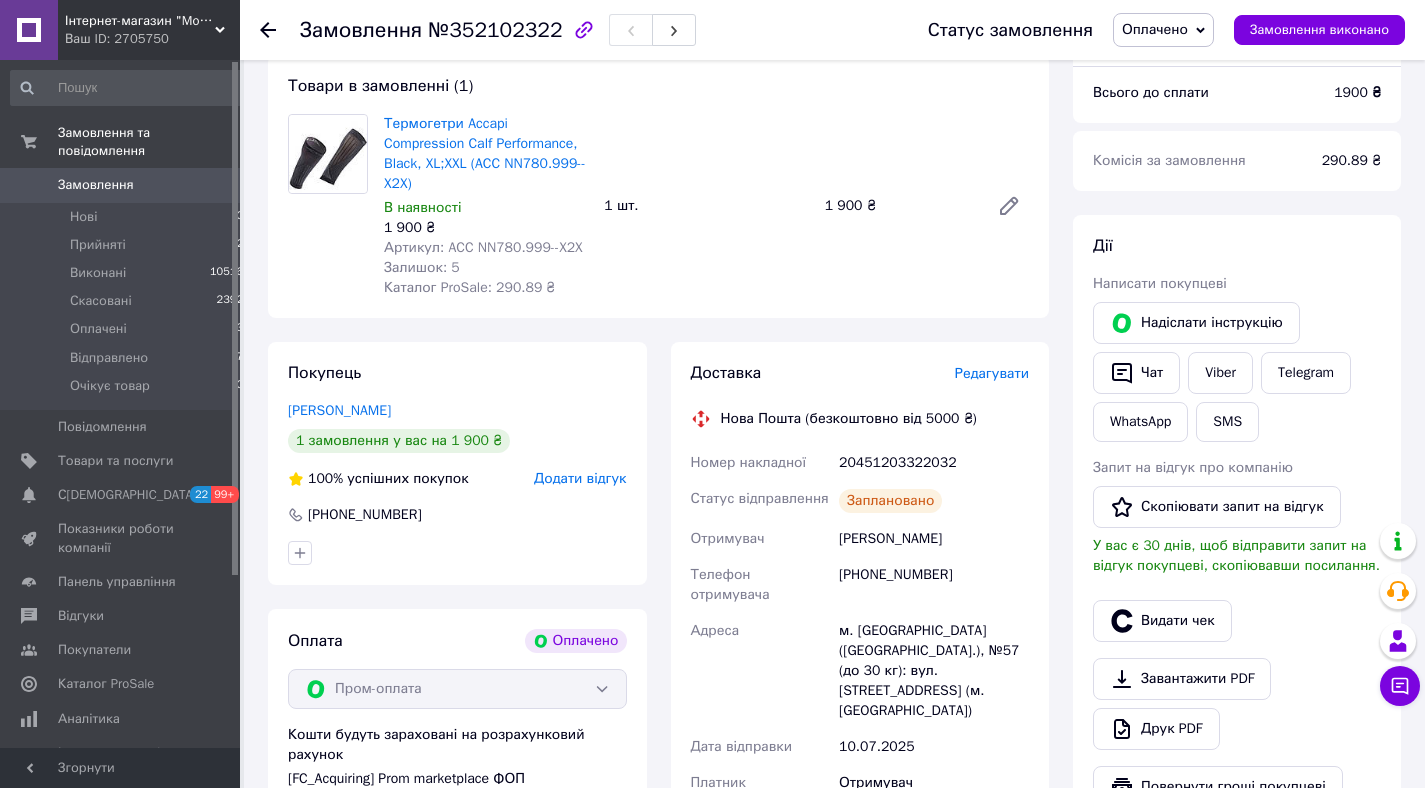 click on "20451203322032" at bounding box center [934, 463] 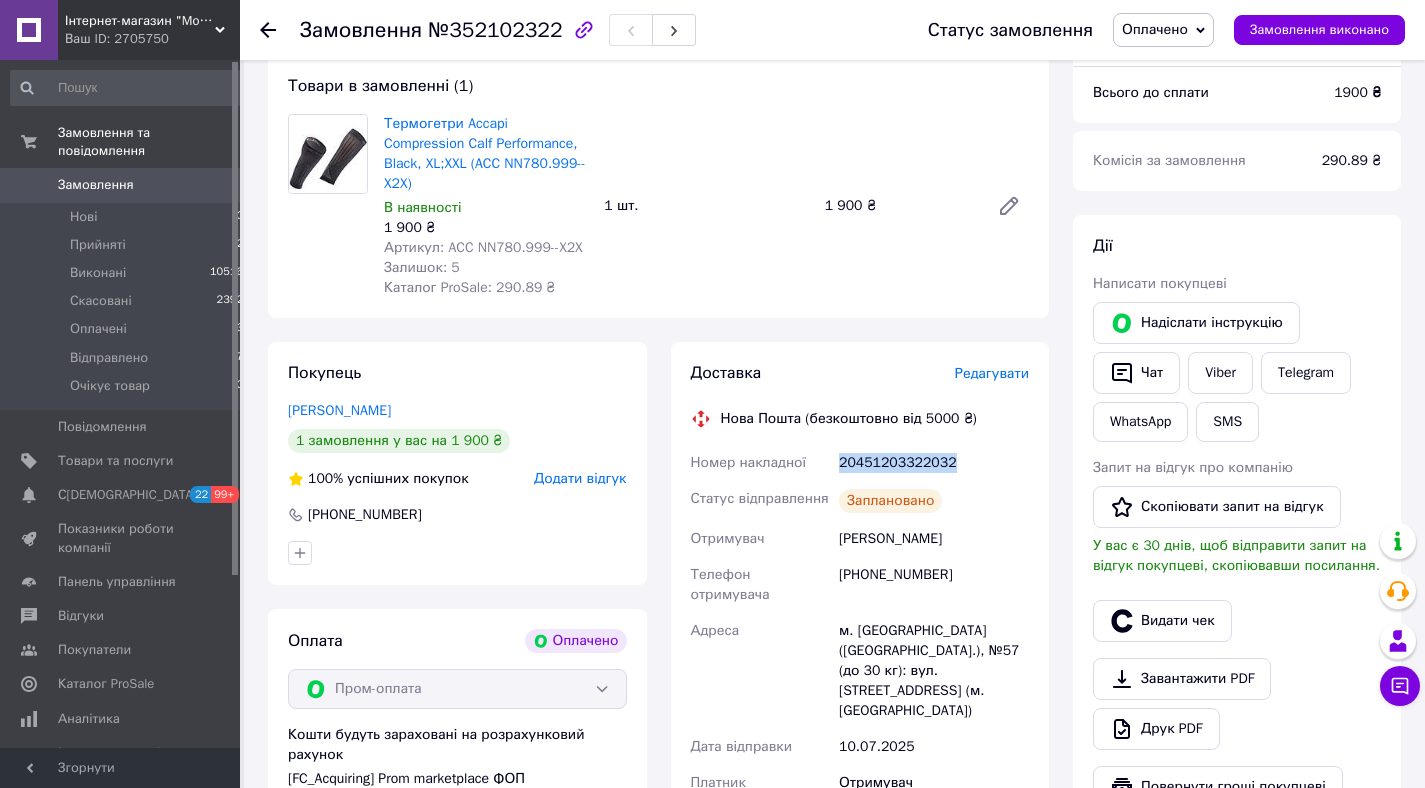 copy on "20451203322032" 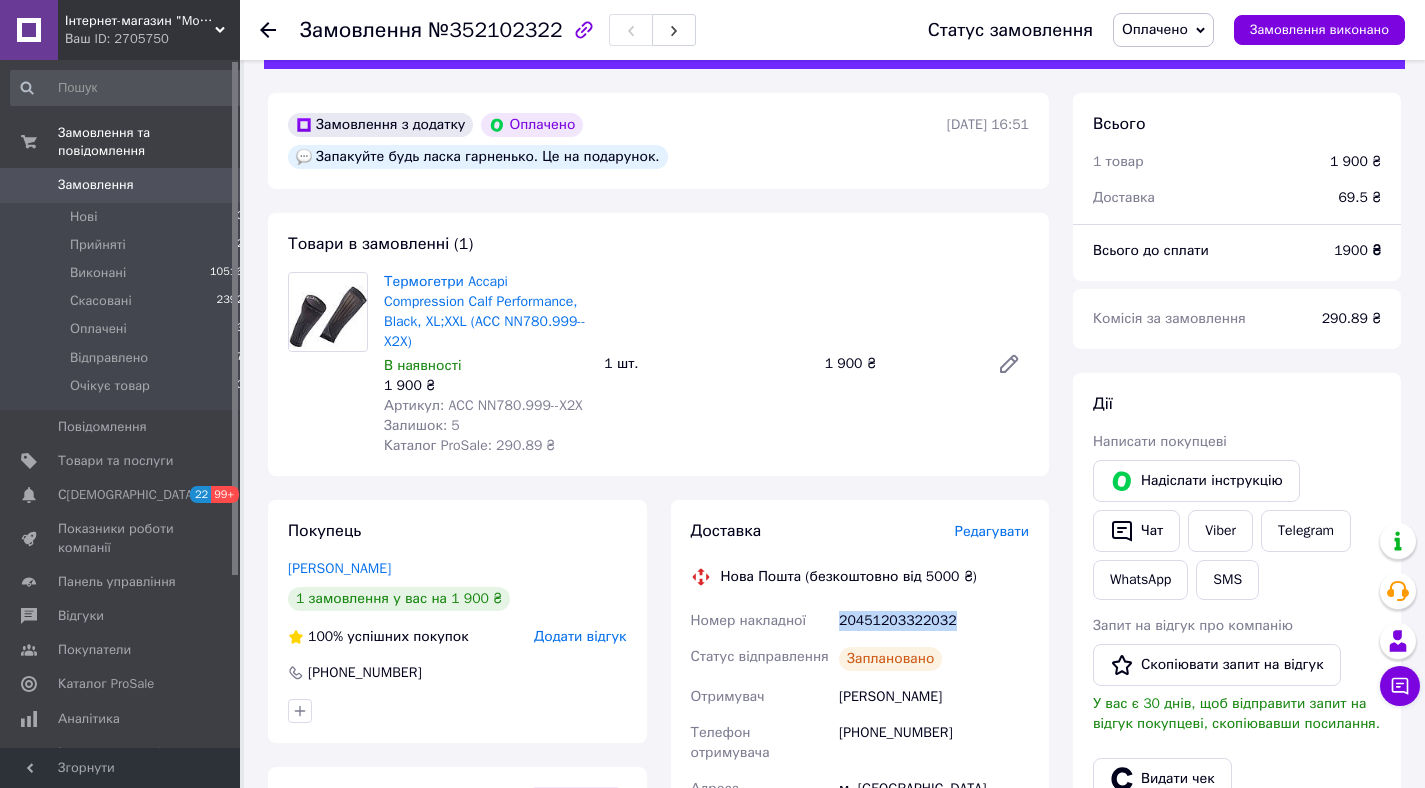 scroll, scrollTop: 0, scrollLeft: 0, axis: both 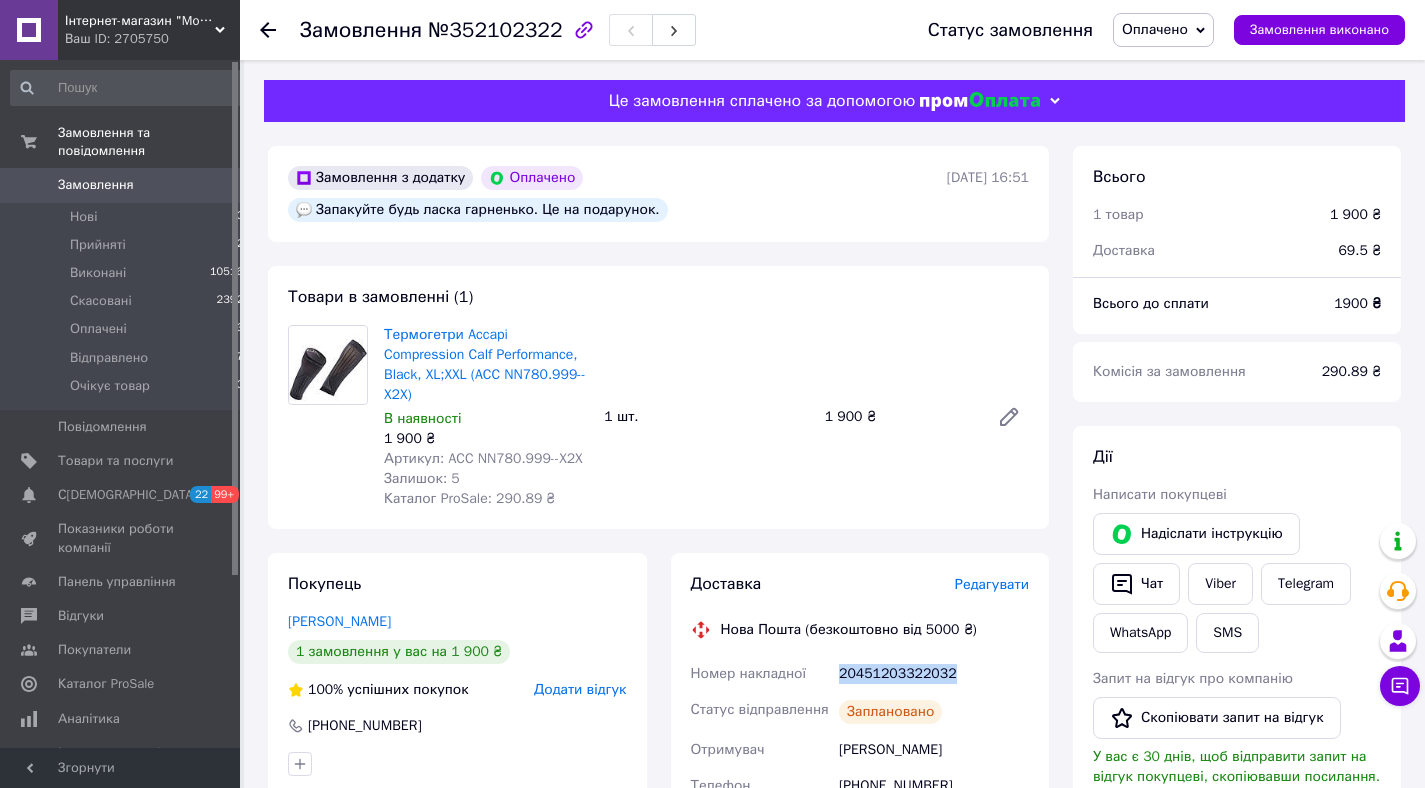 click on "Замовлення" at bounding box center (96, 185) 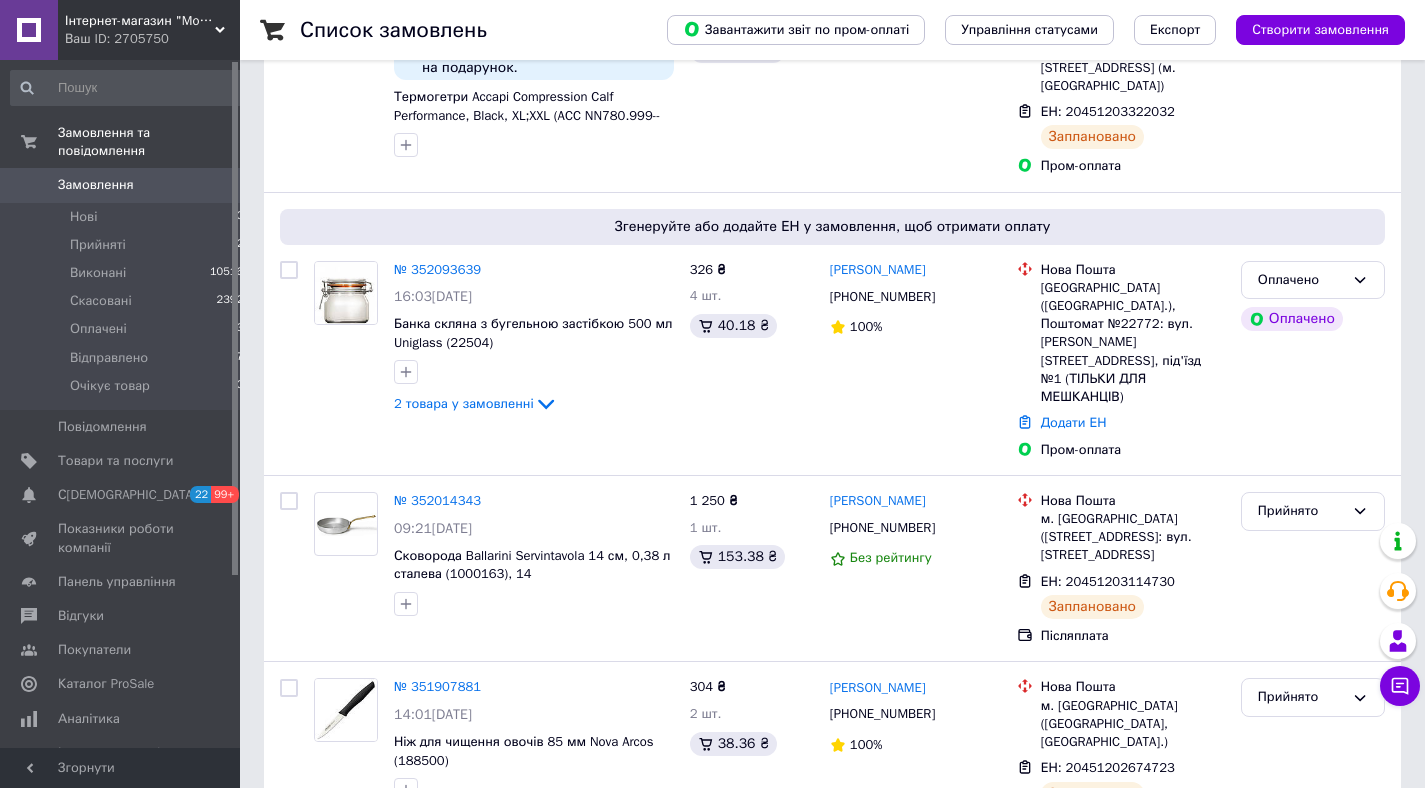 scroll, scrollTop: 402, scrollLeft: 0, axis: vertical 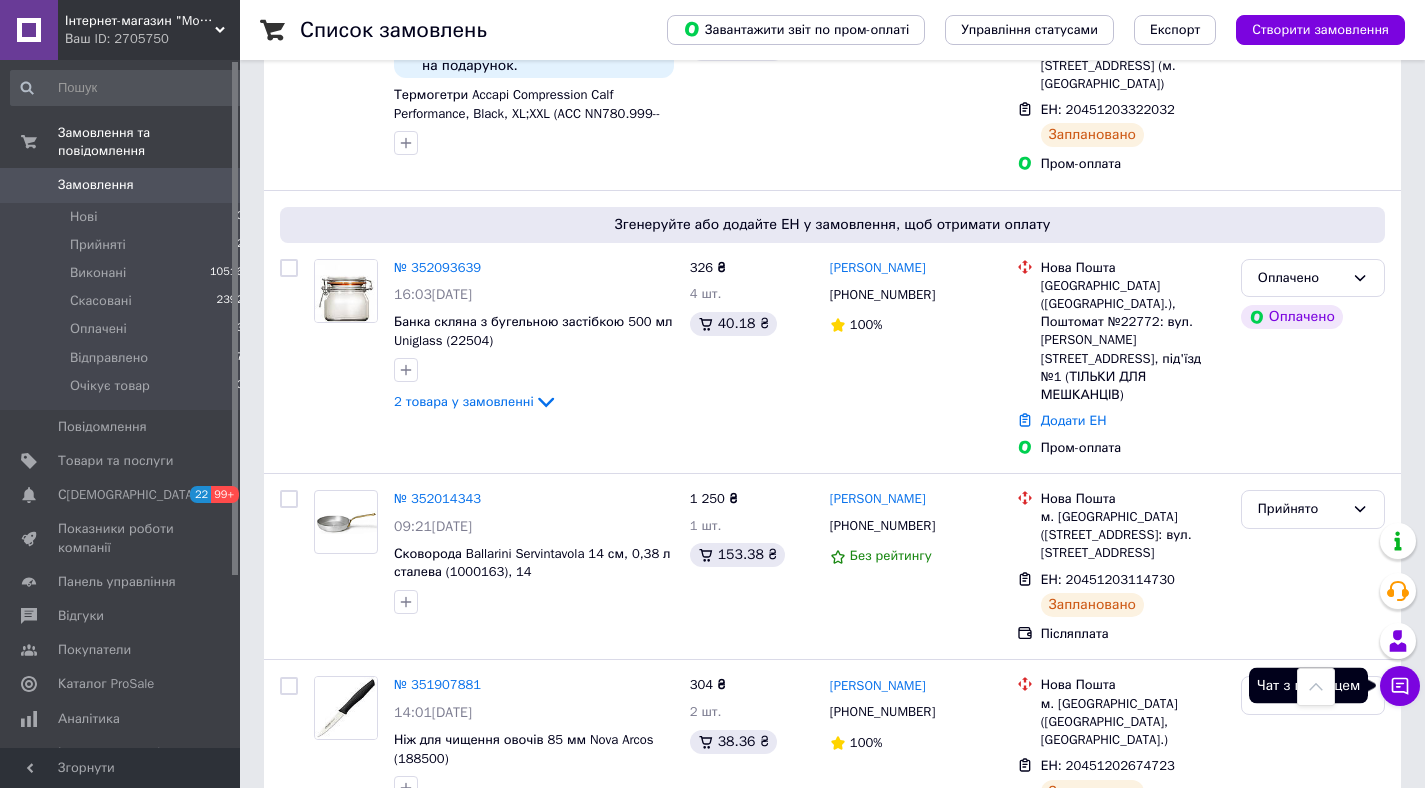 click on "Чат з покупцем" at bounding box center [1400, 686] 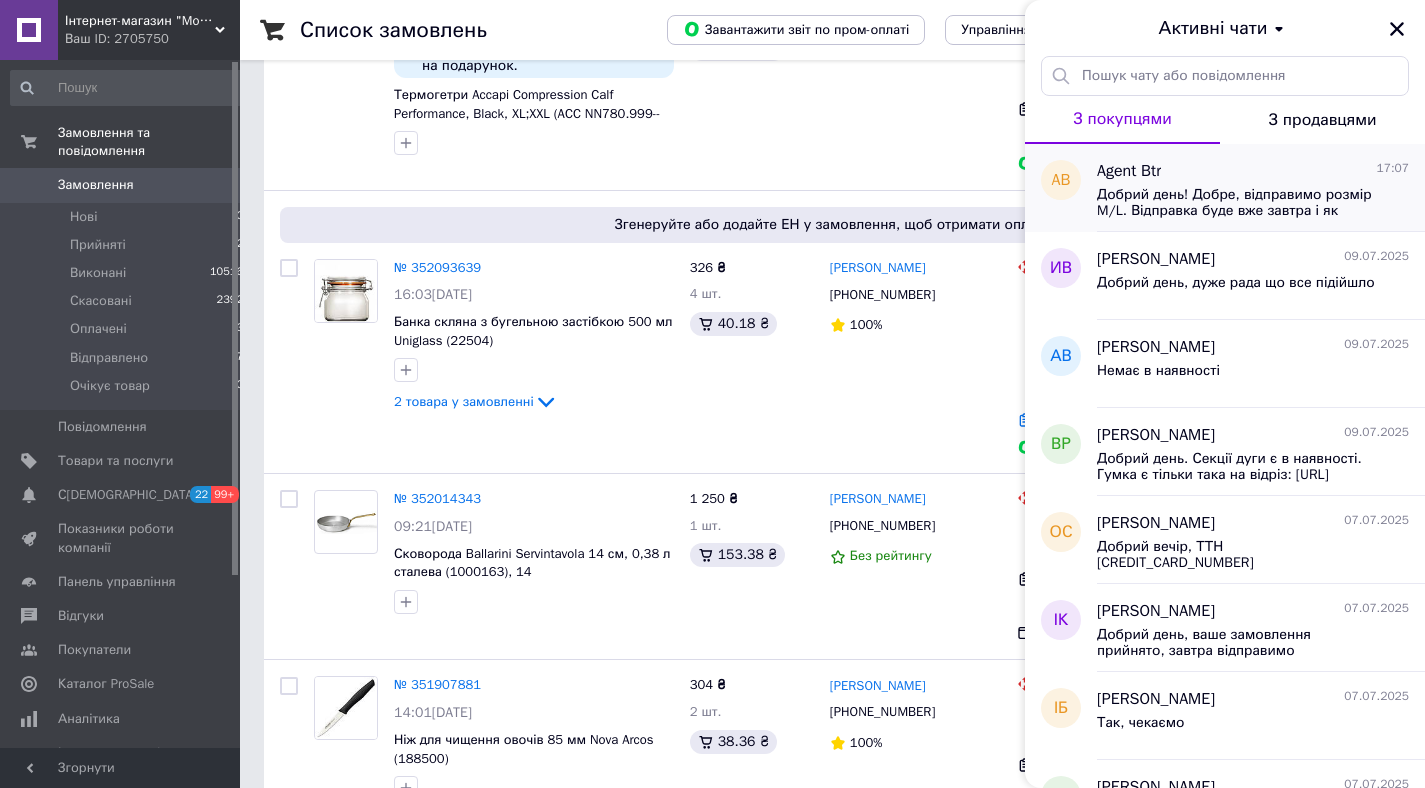 click on "Добрий день! Добре, відправимо розмір M/L. Відправка буде вже завтра і як відправимо, напишемо ТТН. Дякуємо за покупку. Гарного вечора! З повагою, В'ячеслав. mdrn.com.ua; +380503331757" at bounding box center [1239, 203] 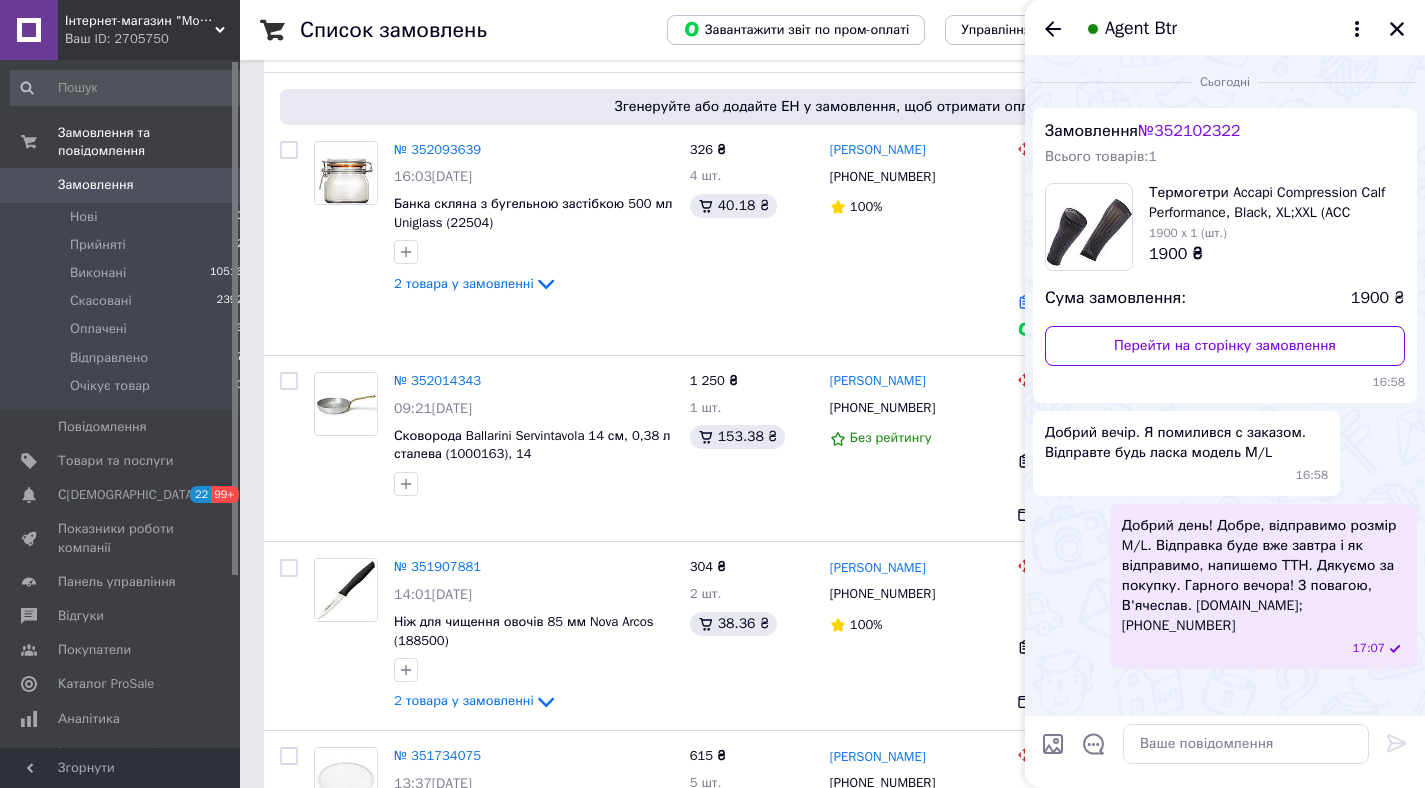 scroll, scrollTop: 546, scrollLeft: 0, axis: vertical 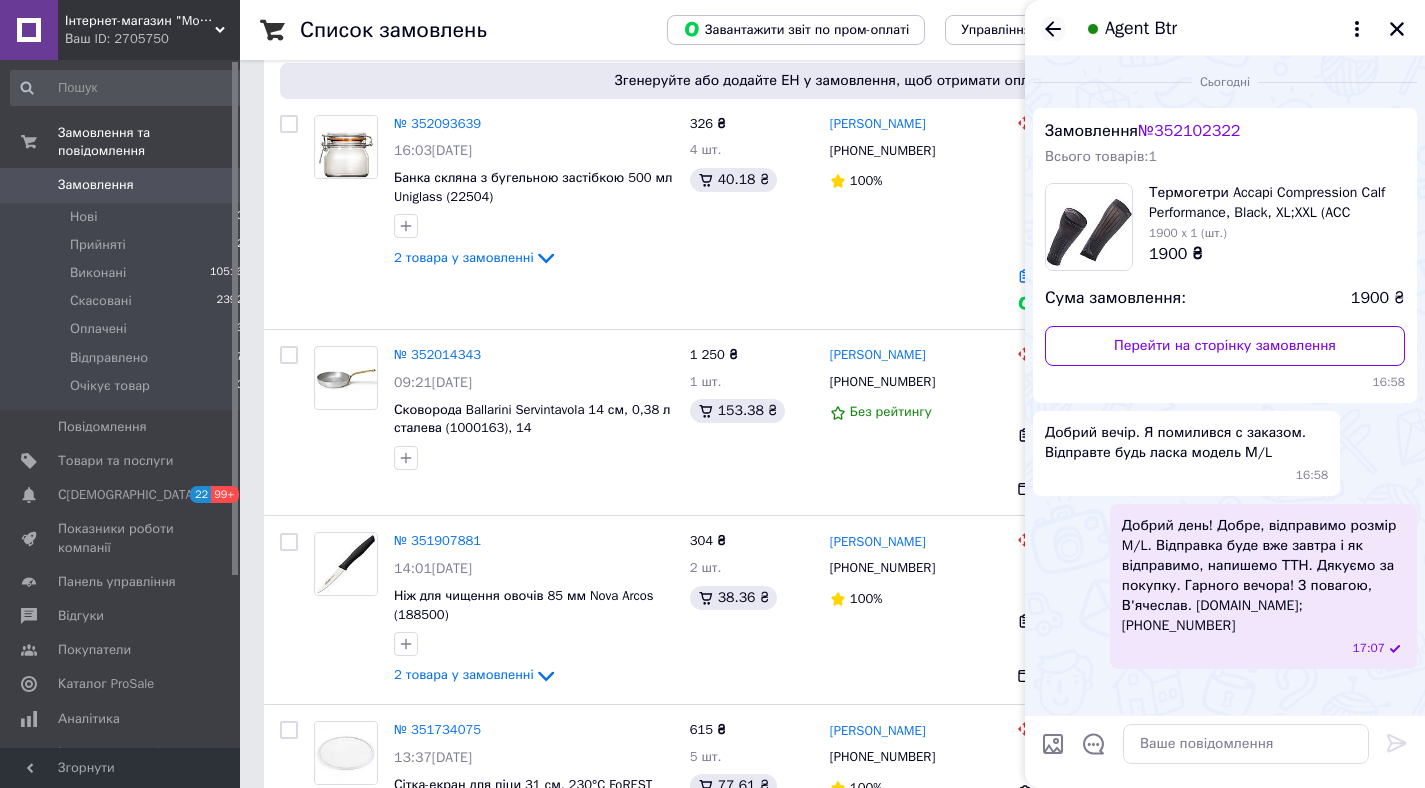 click 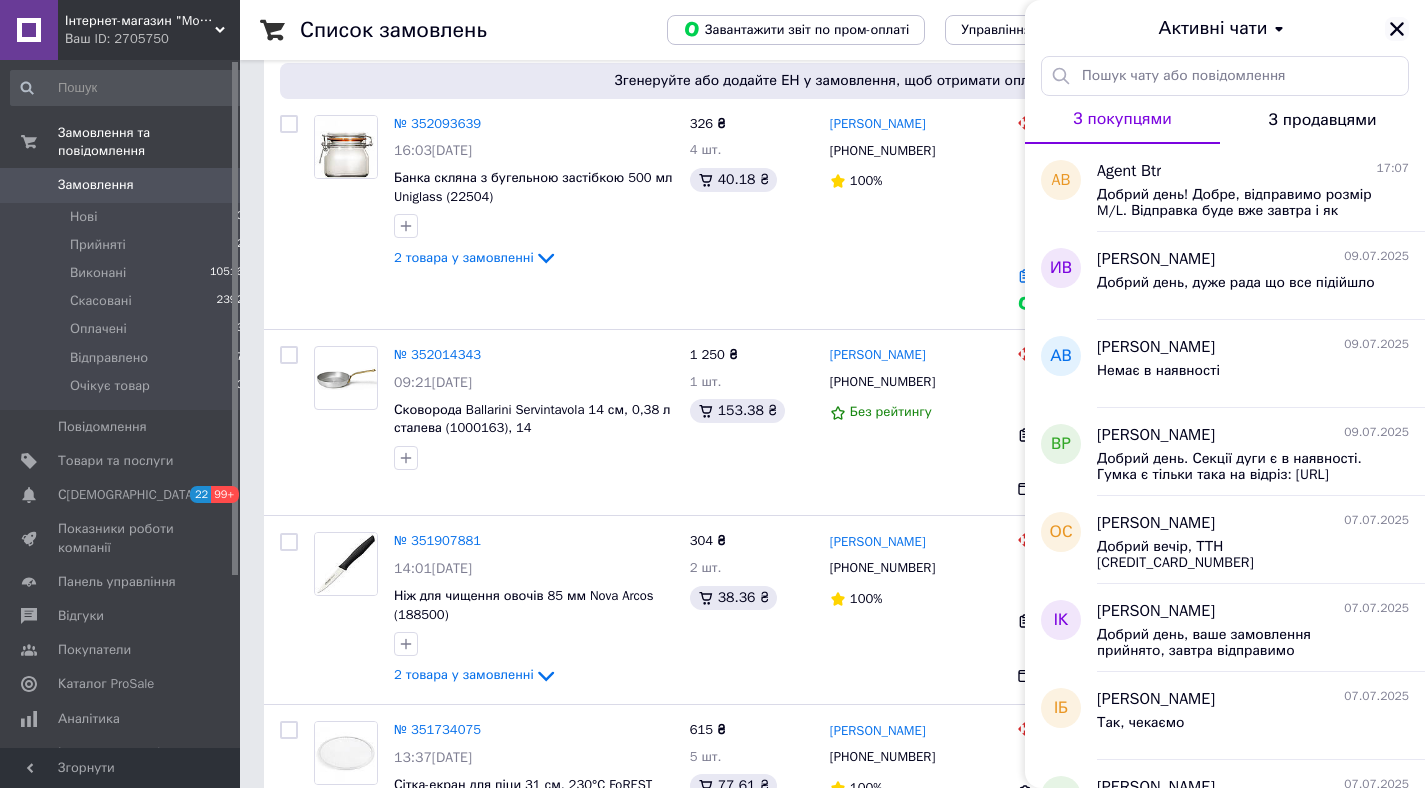click 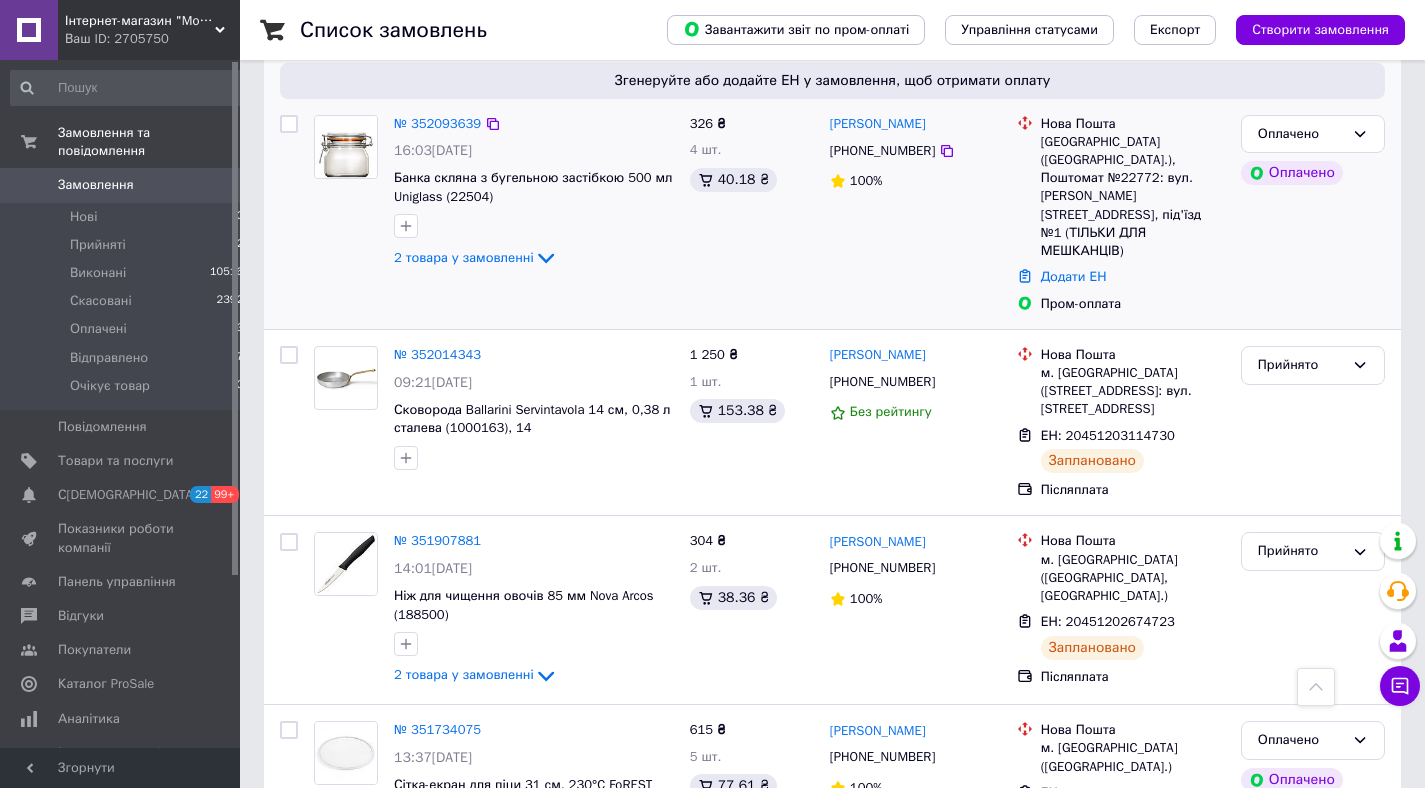 scroll, scrollTop: 0, scrollLeft: 0, axis: both 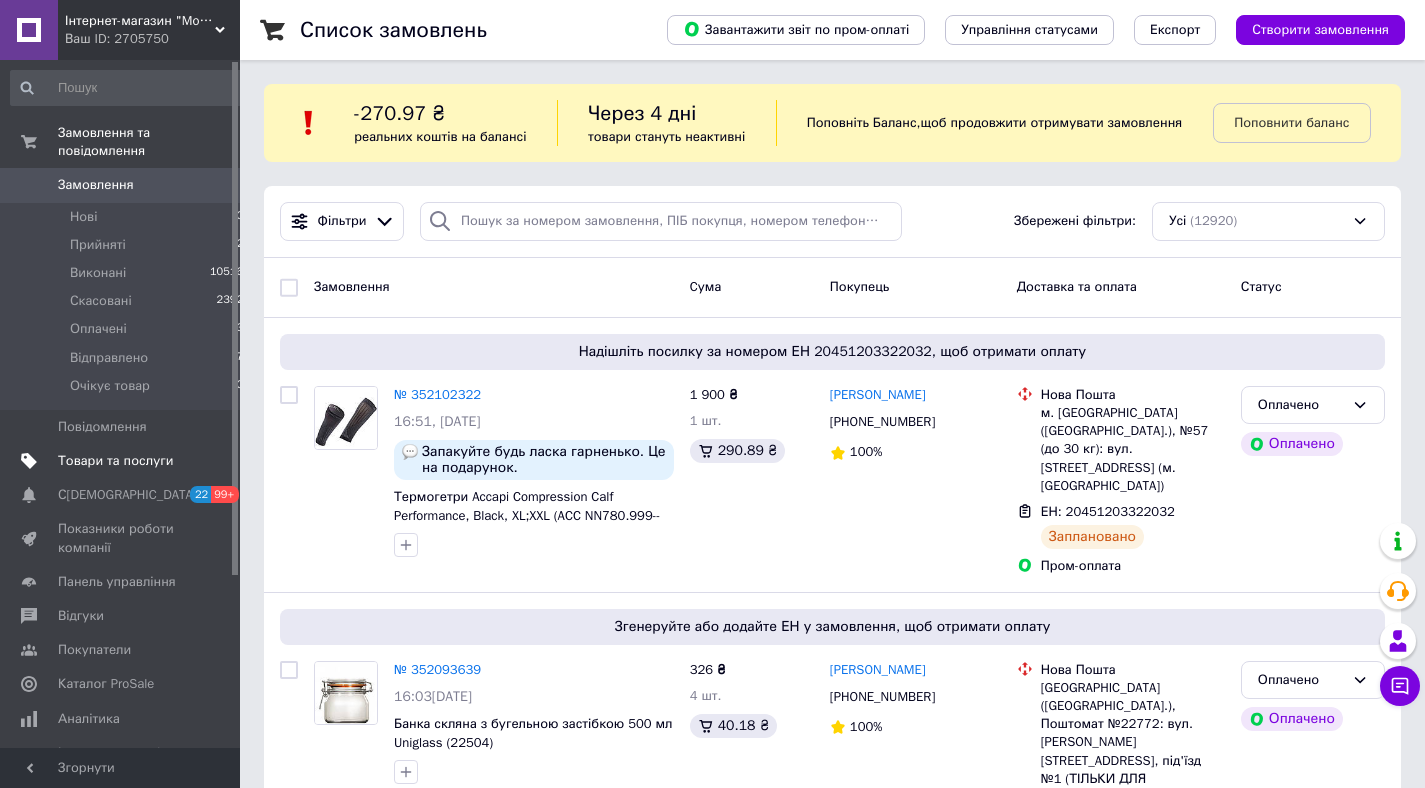 click on "Товари та послуги" at bounding box center [115, 461] 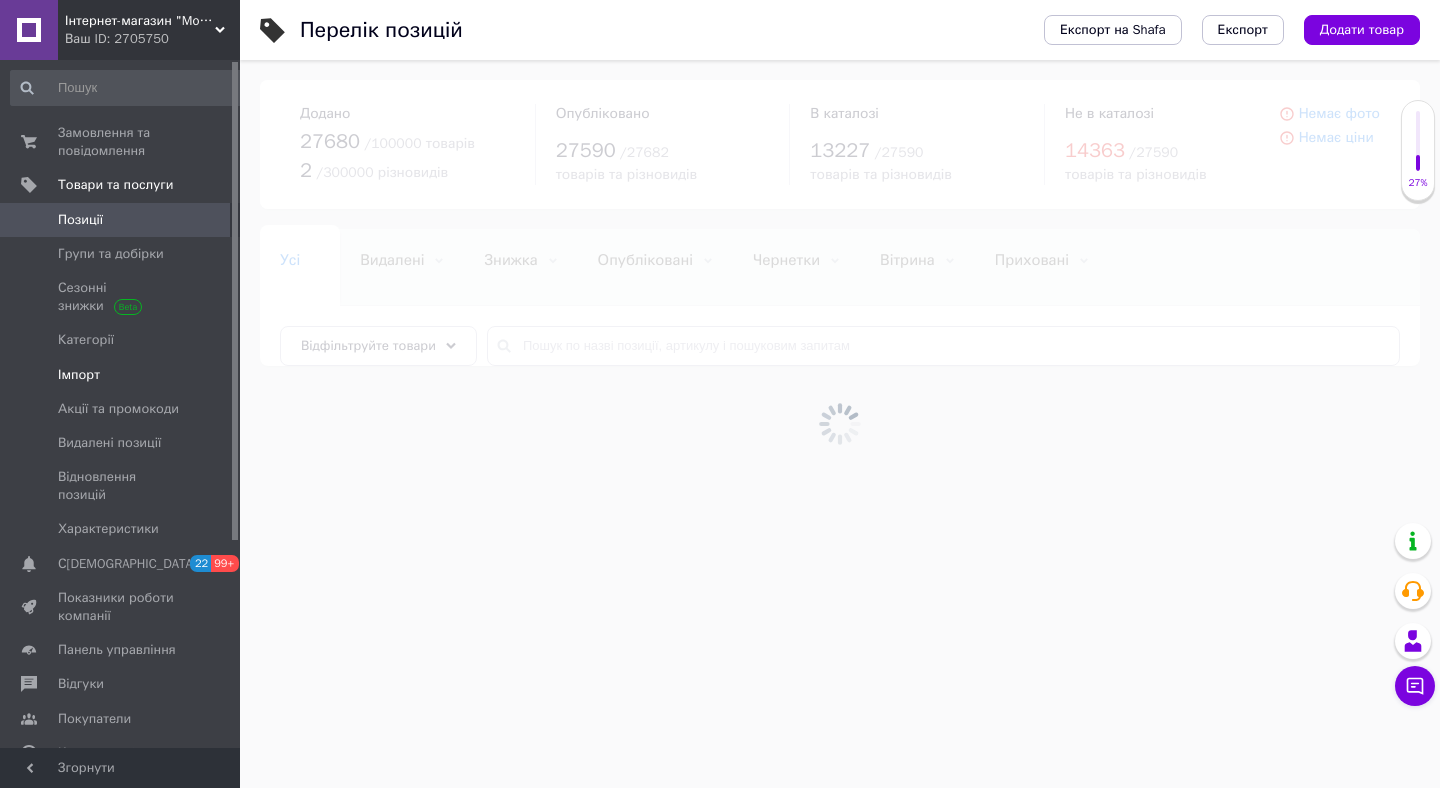 click on "Імпорт" at bounding box center [79, 375] 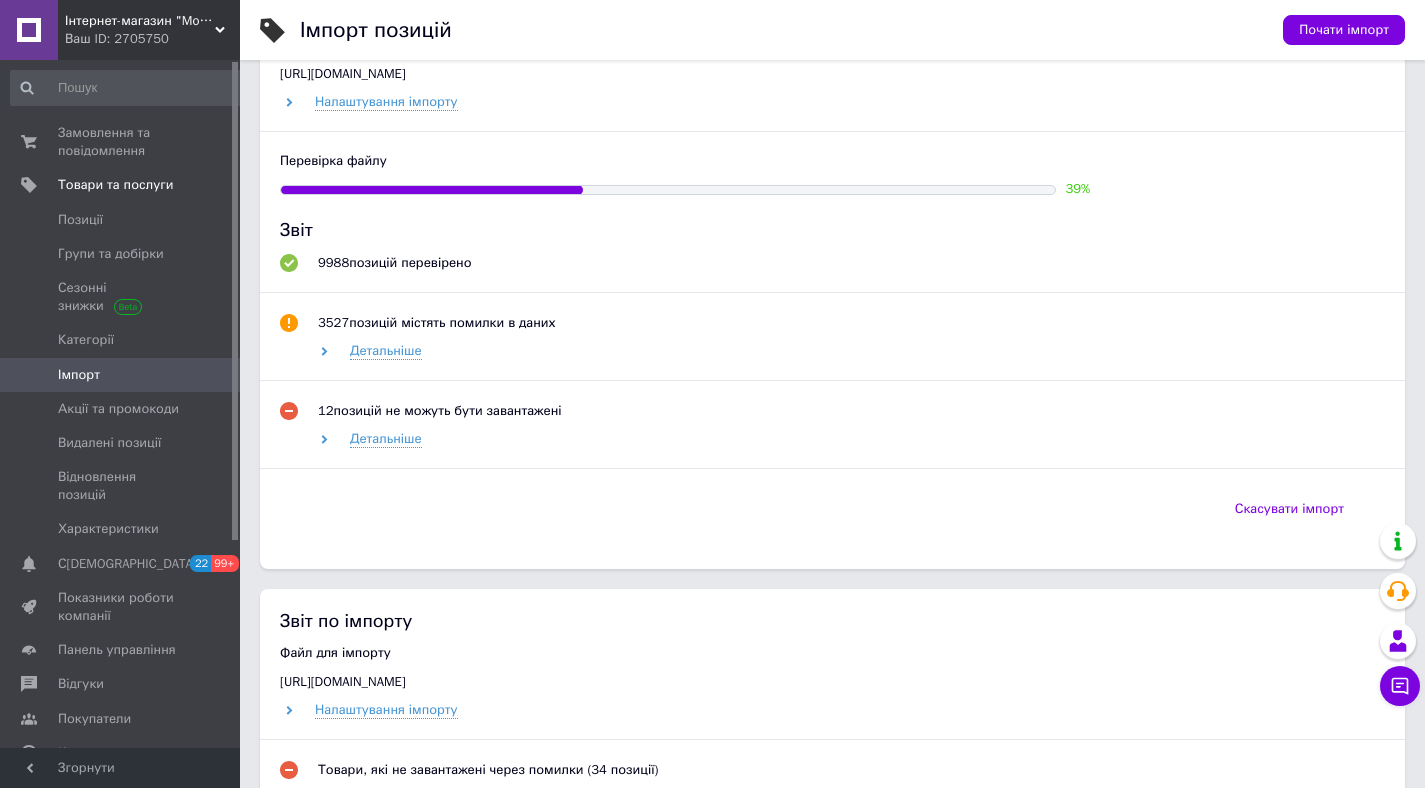 scroll, scrollTop: 901, scrollLeft: 0, axis: vertical 